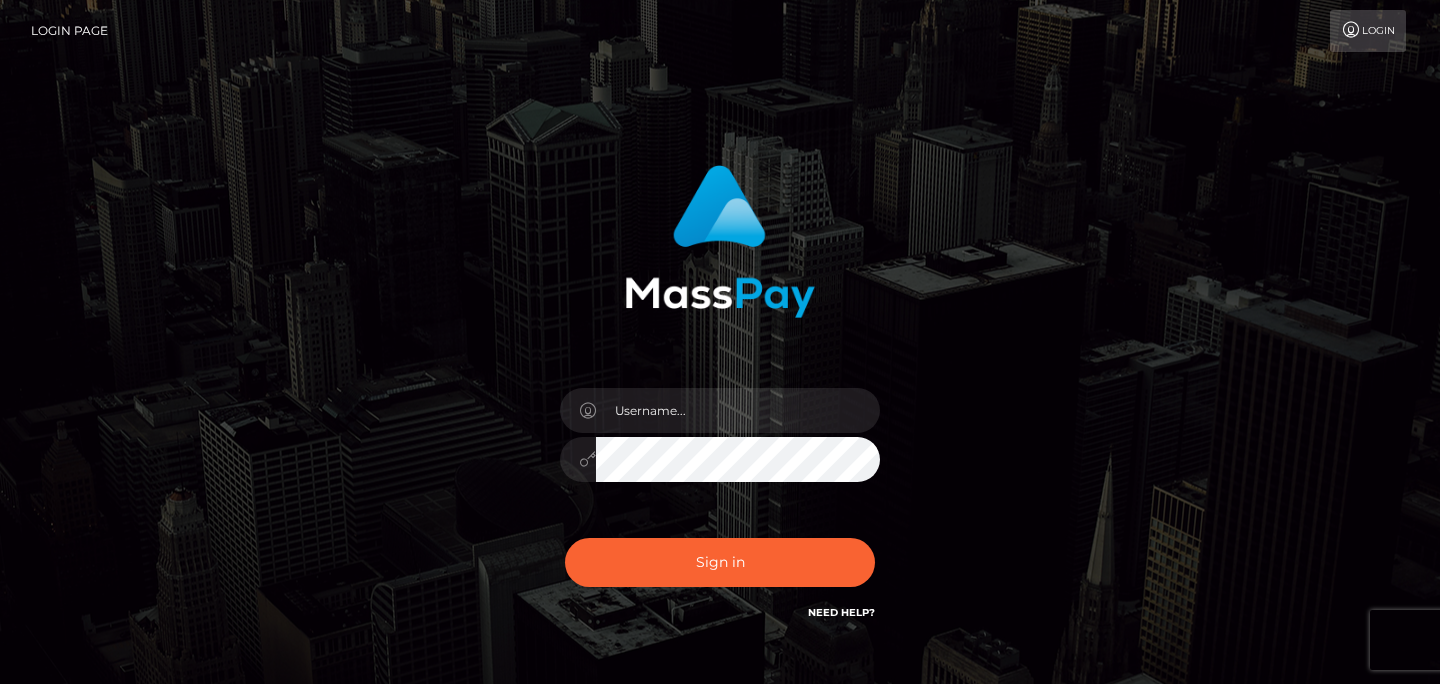 scroll, scrollTop: 0, scrollLeft: 0, axis: both 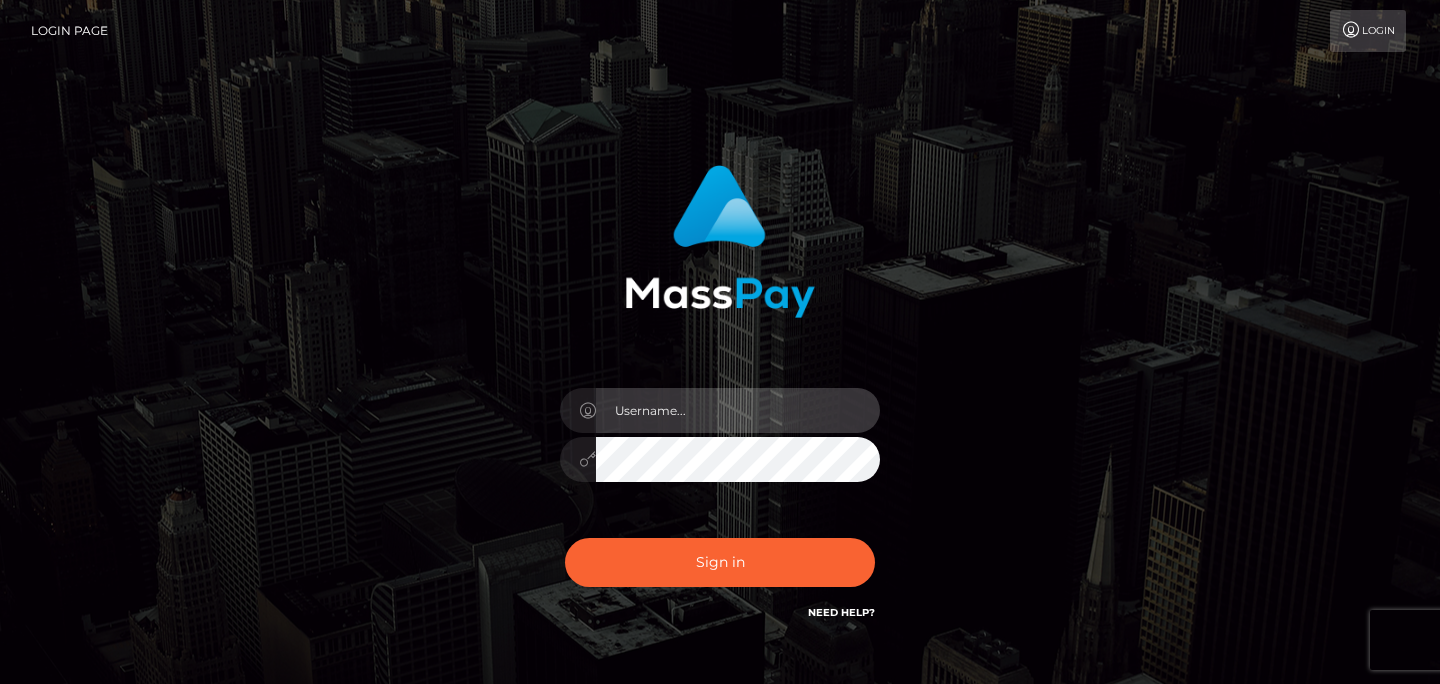click at bounding box center (738, 410) 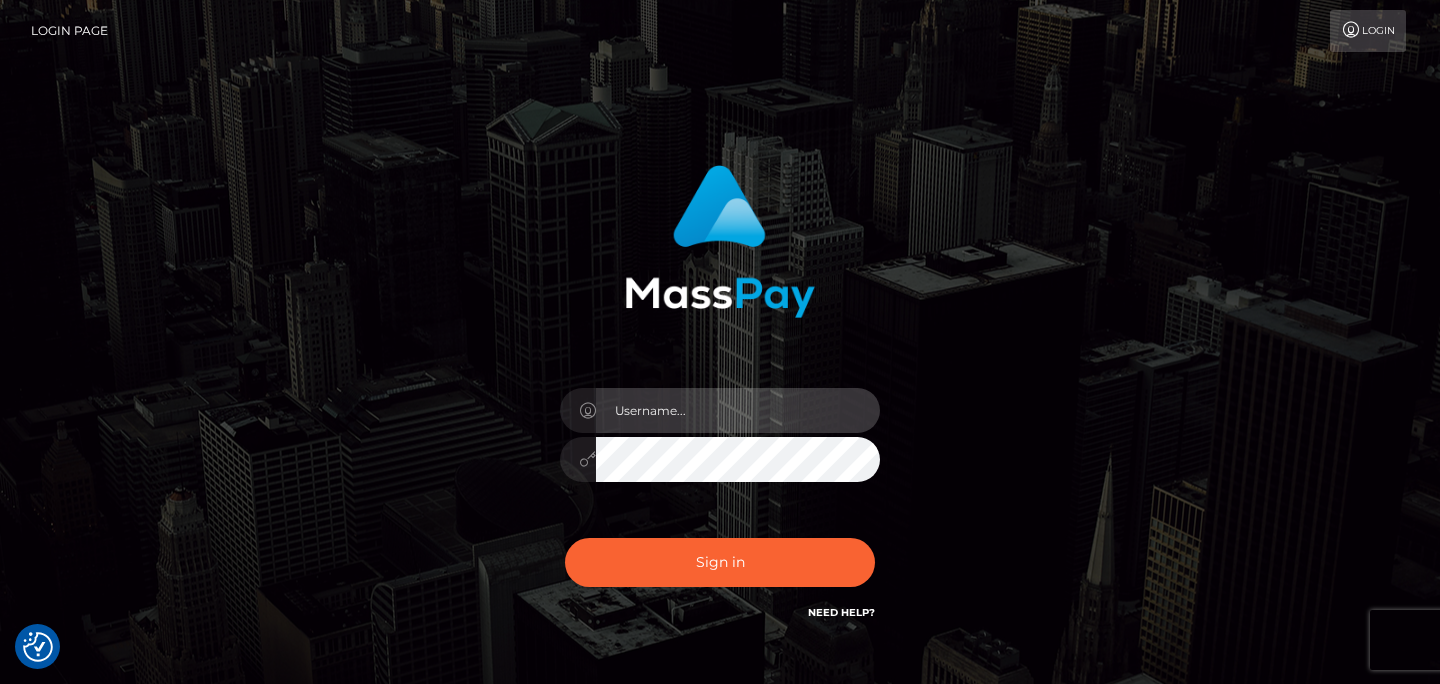 type on "marco.cope" 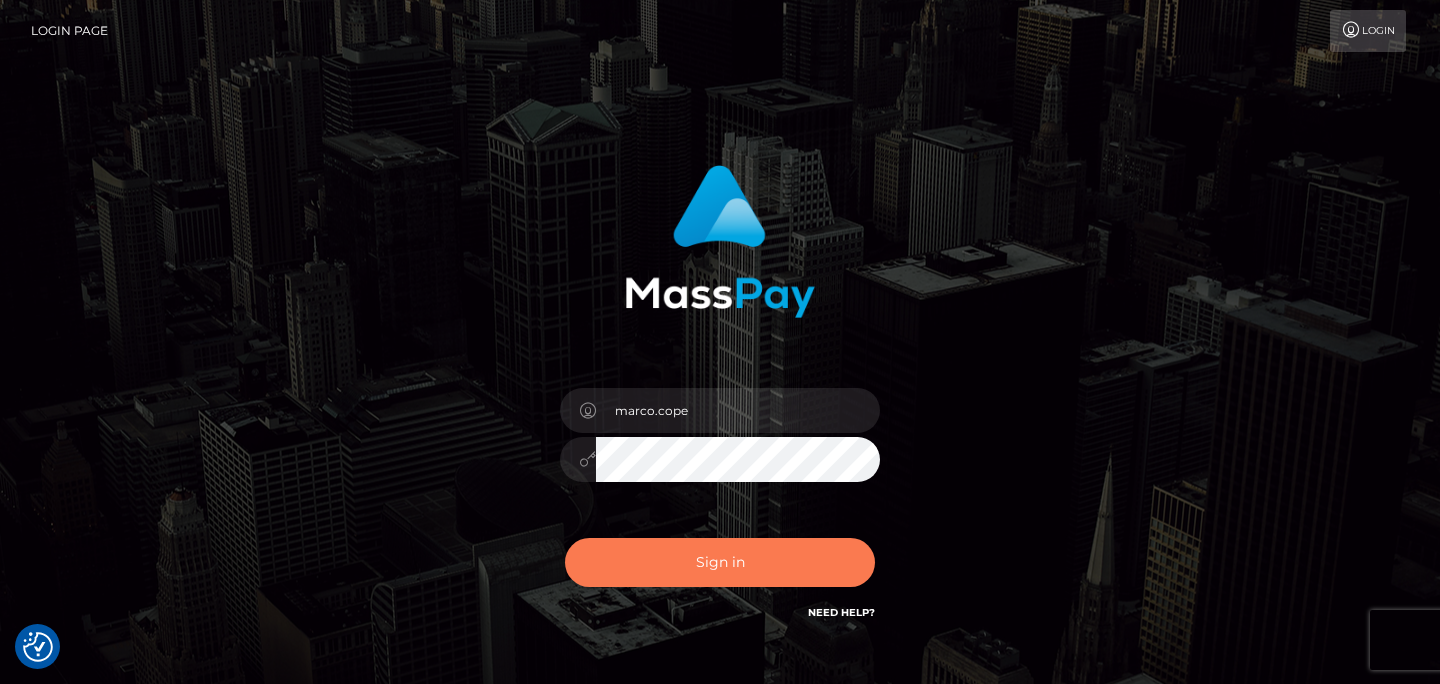 click on "Sign in" at bounding box center (720, 562) 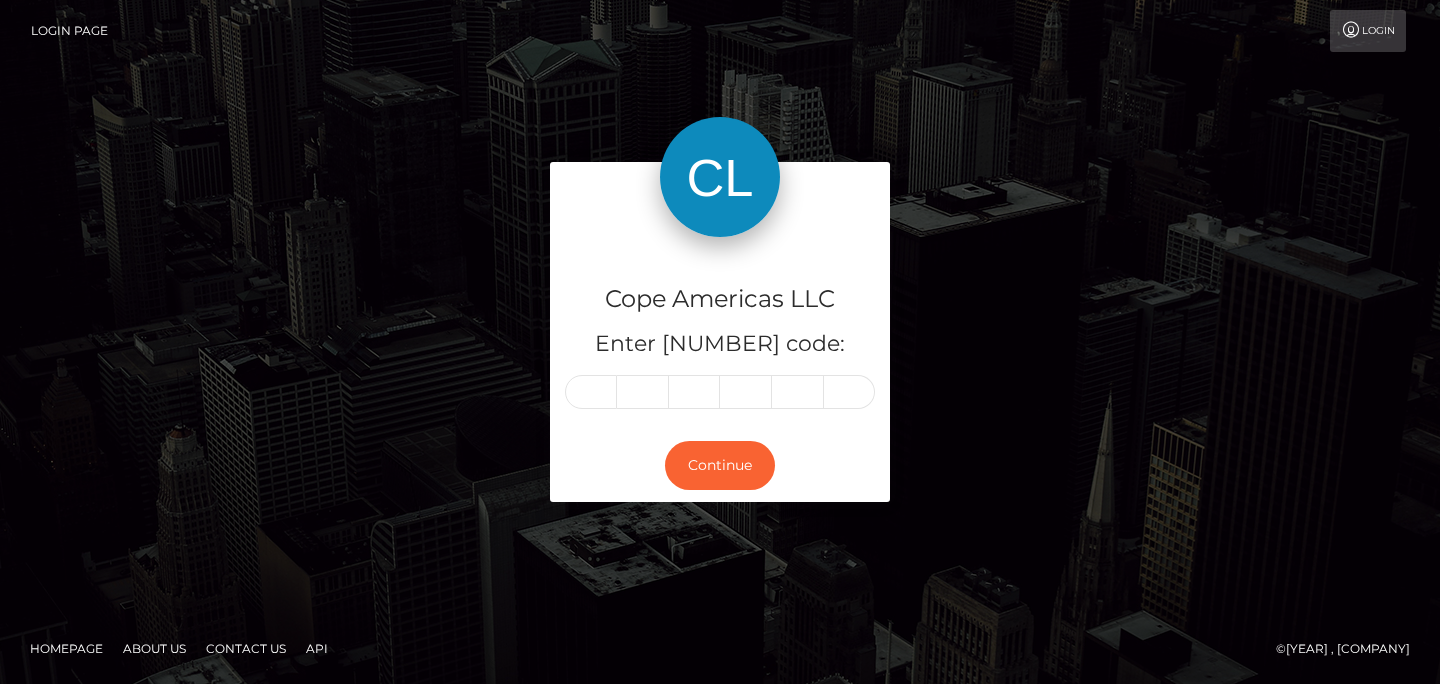 scroll, scrollTop: 0, scrollLeft: 0, axis: both 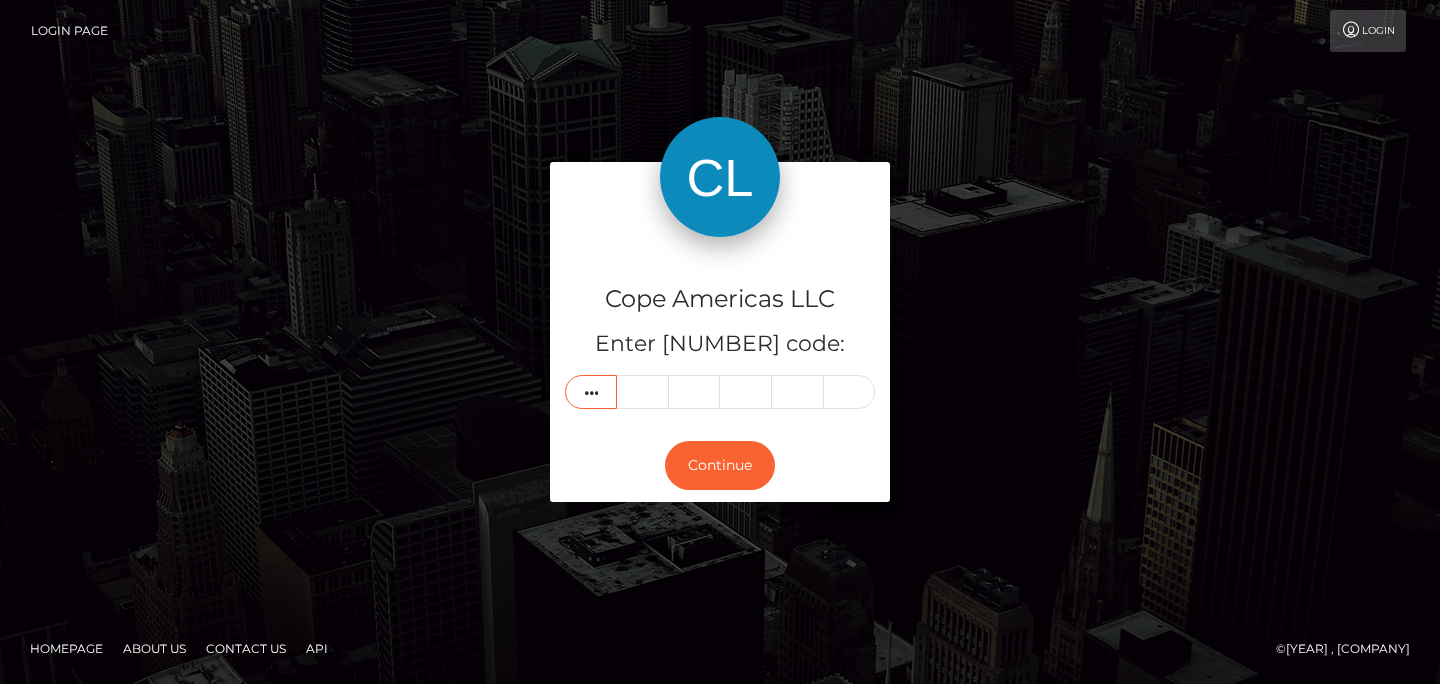 type on "5" 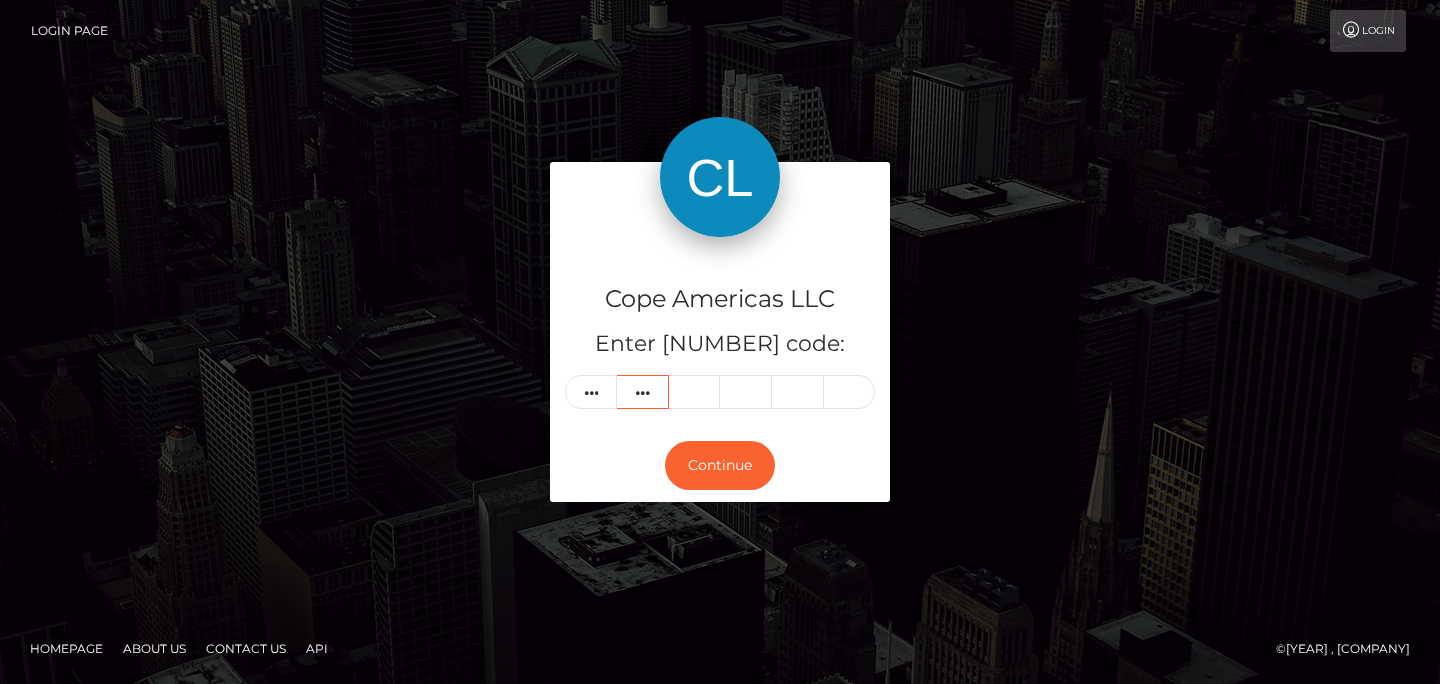 type on "6" 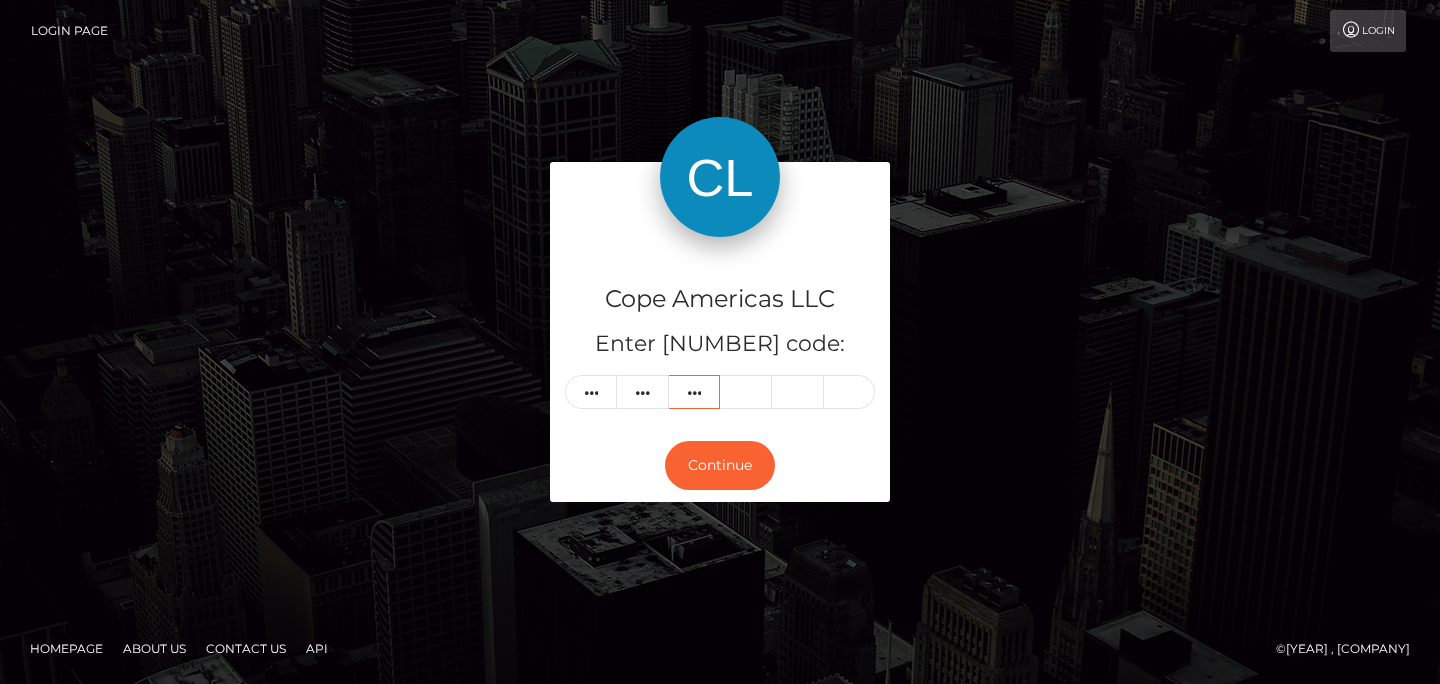 type on "7" 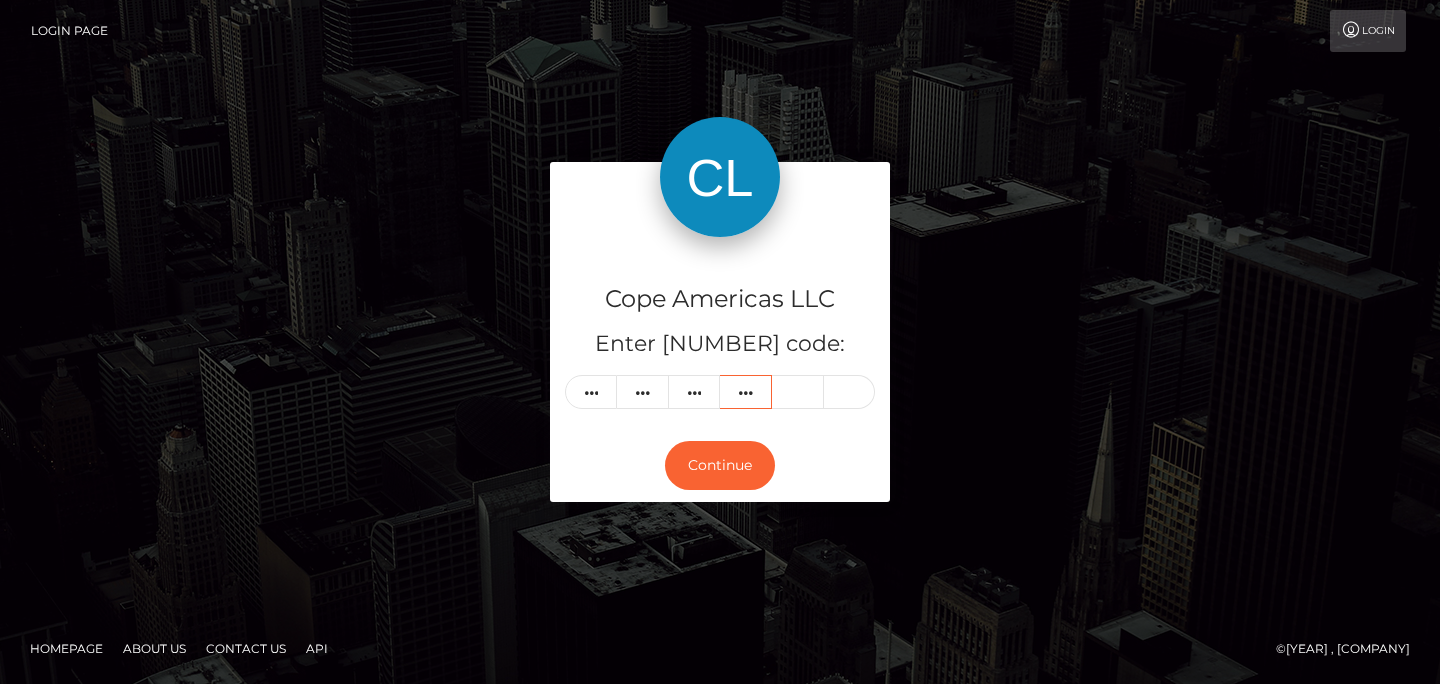 type on "7" 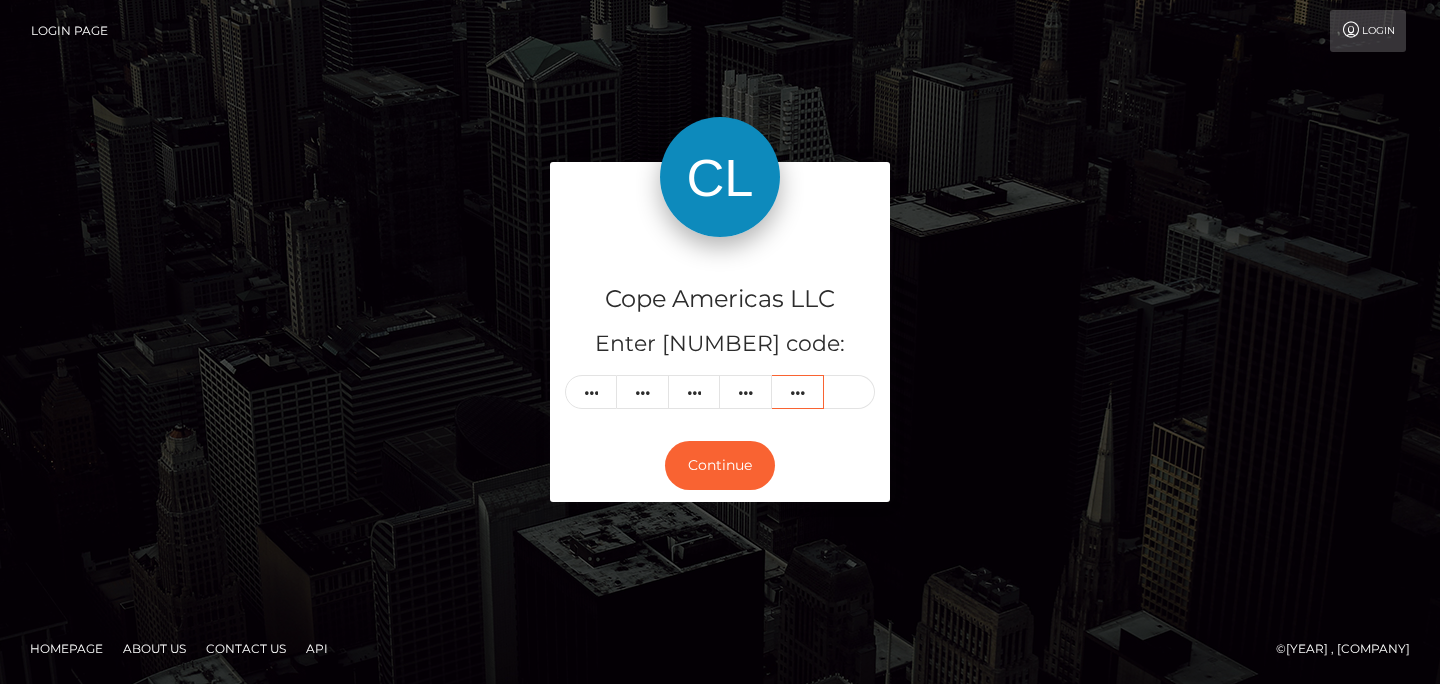 type on "5" 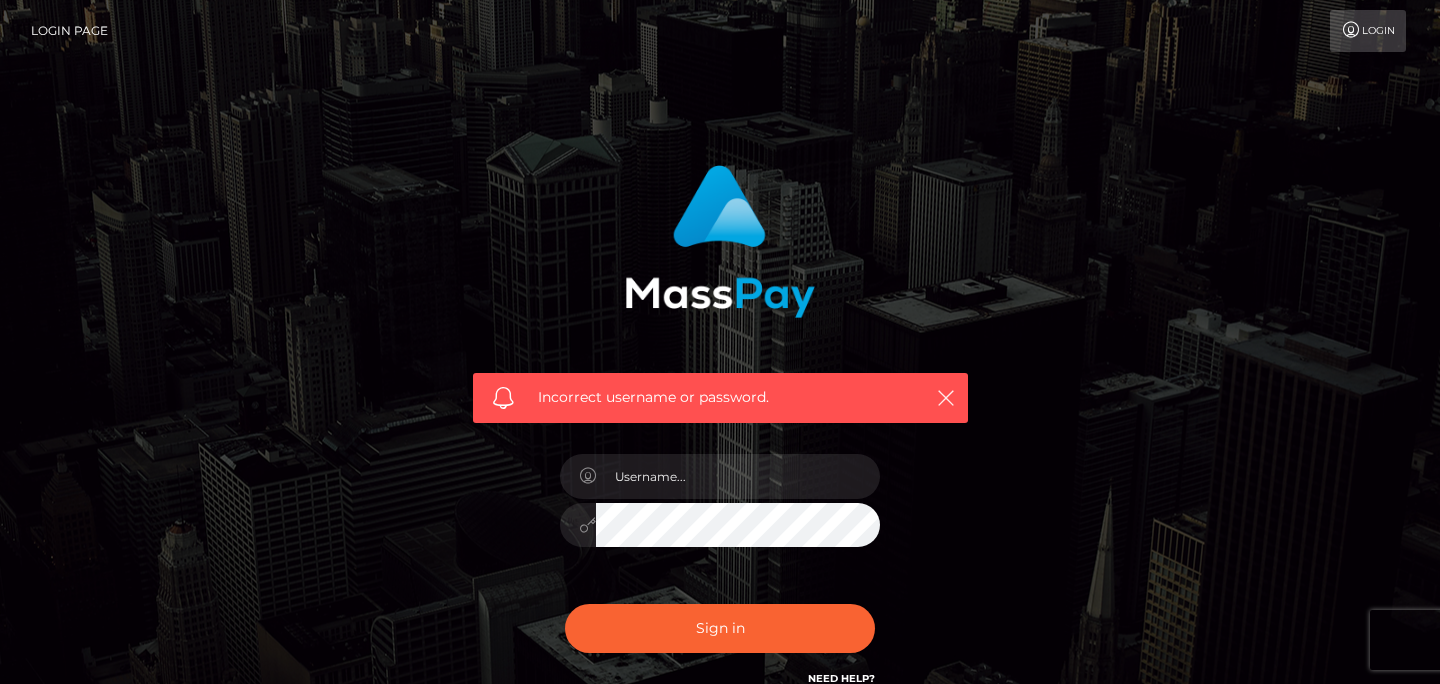 scroll, scrollTop: 0, scrollLeft: 0, axis: both 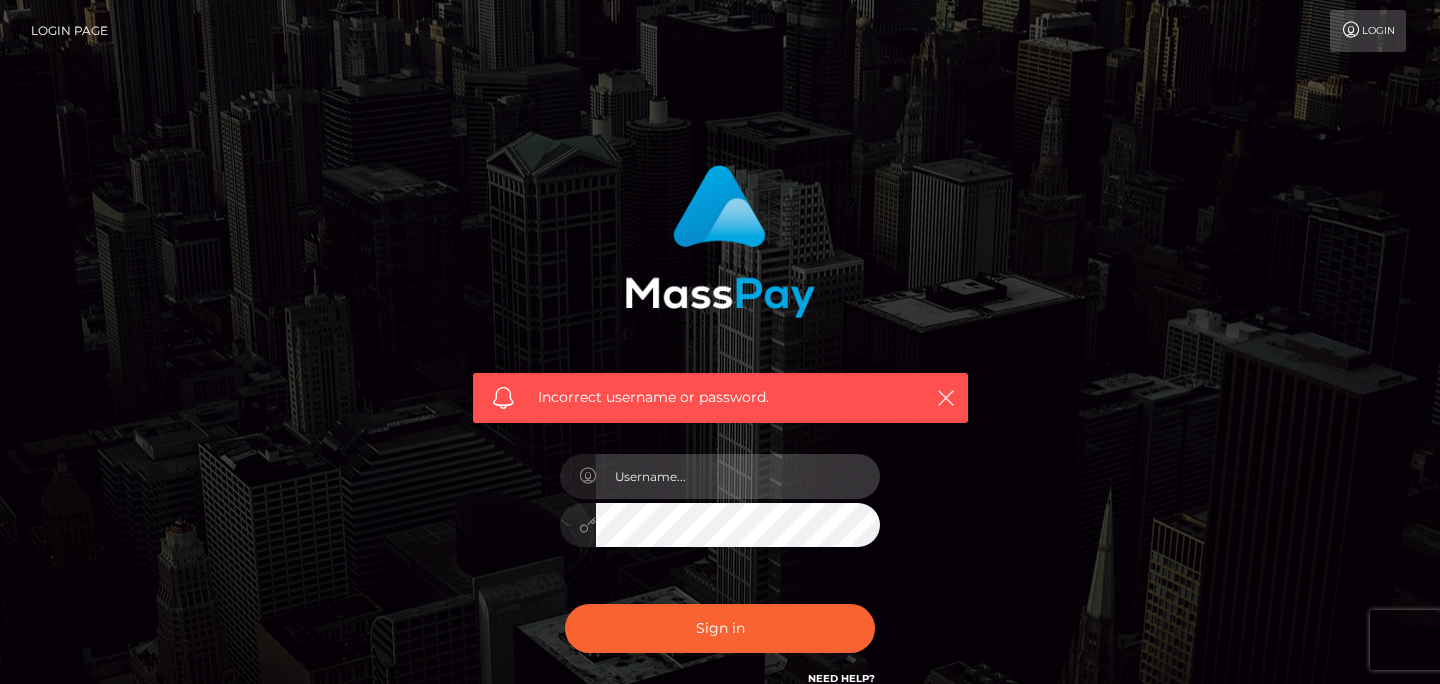 click at bounding box center [738, 476] 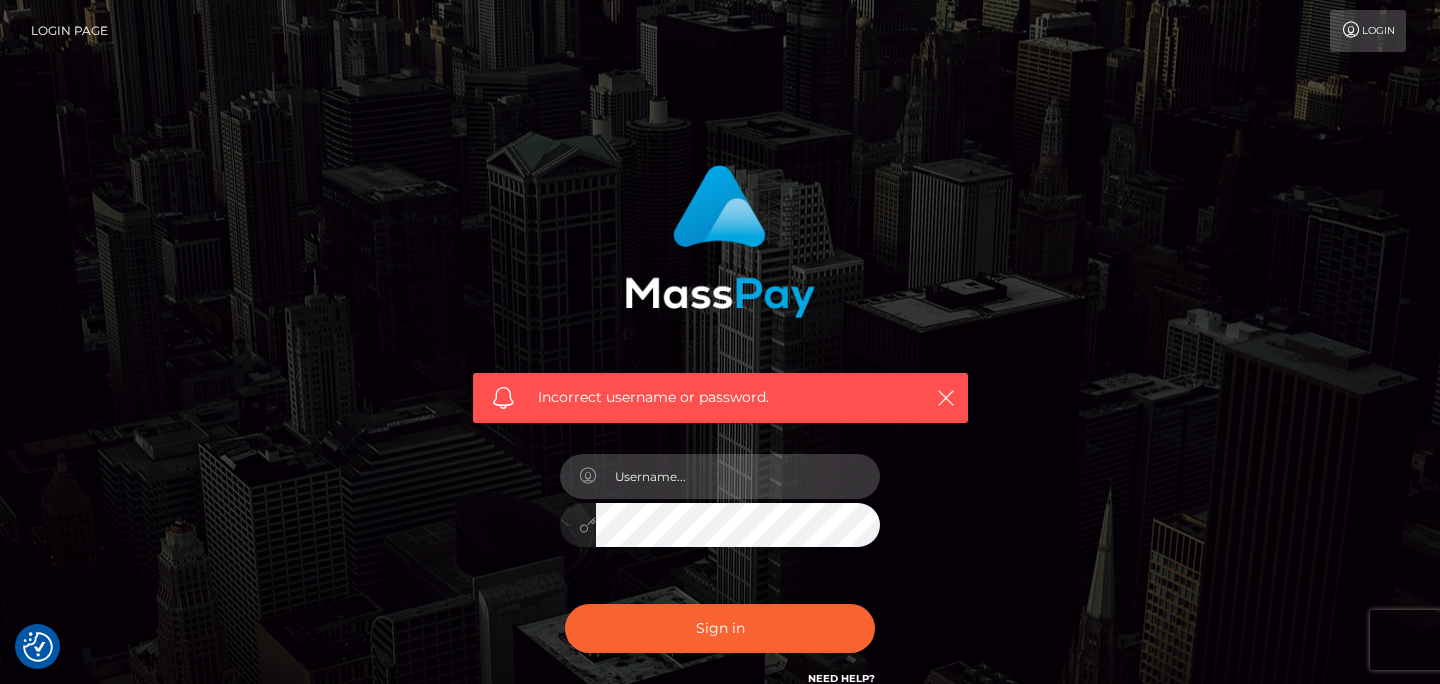 type on "marco.cope" 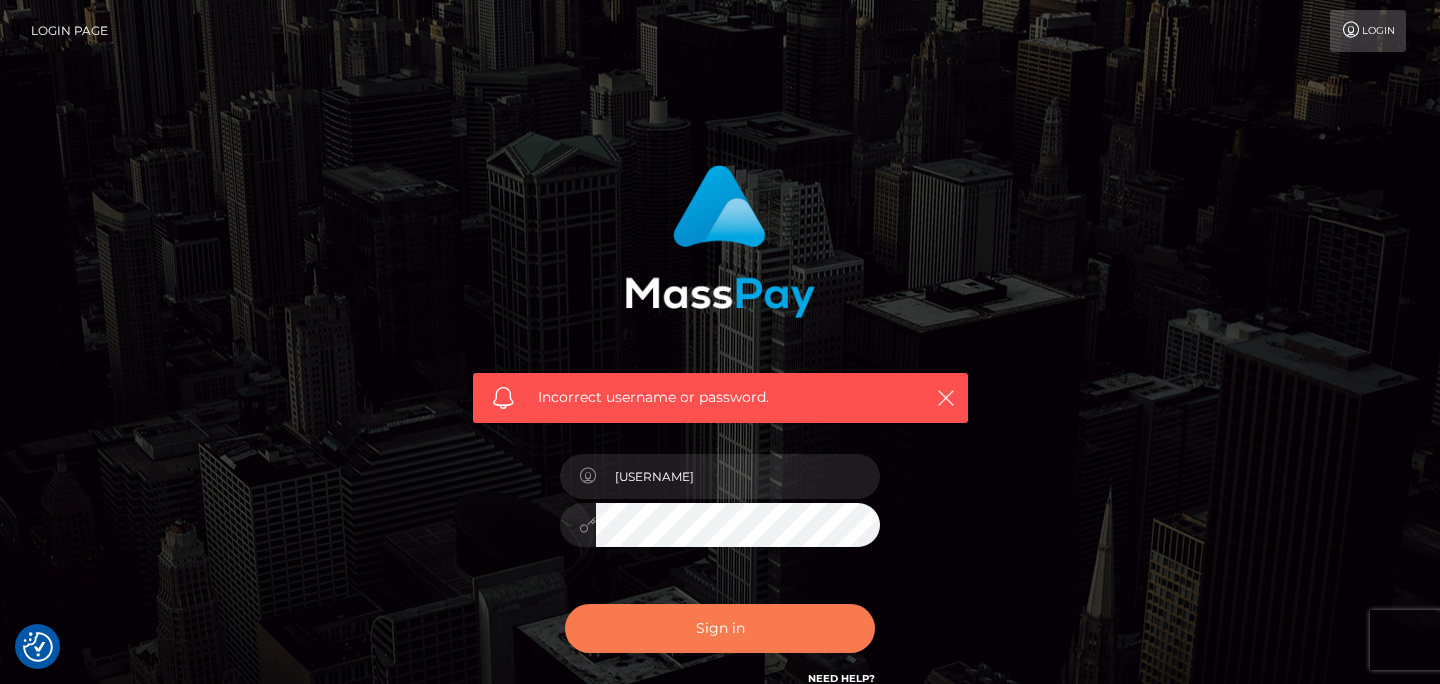 click on "Sign in" at bounding box center [720, 628] 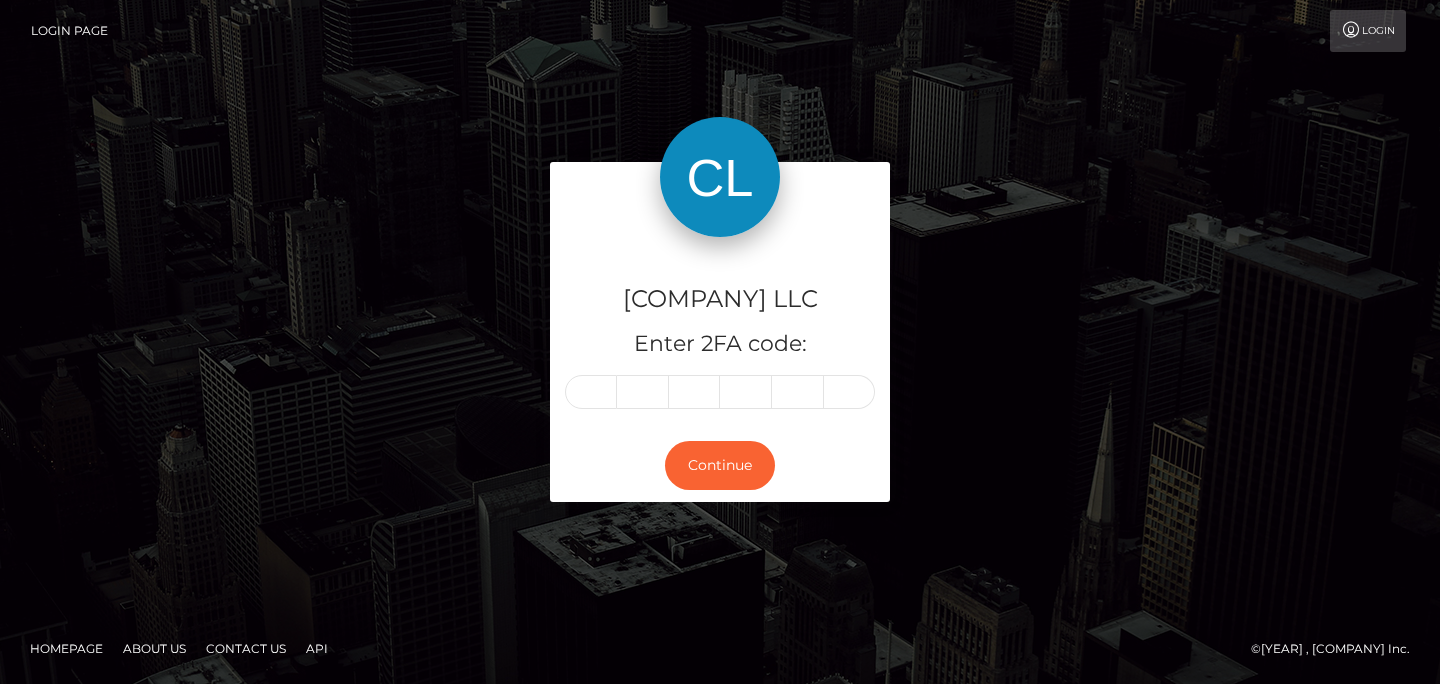 scroll, scrollTop: 0, scrollLeft: 0, axis: both 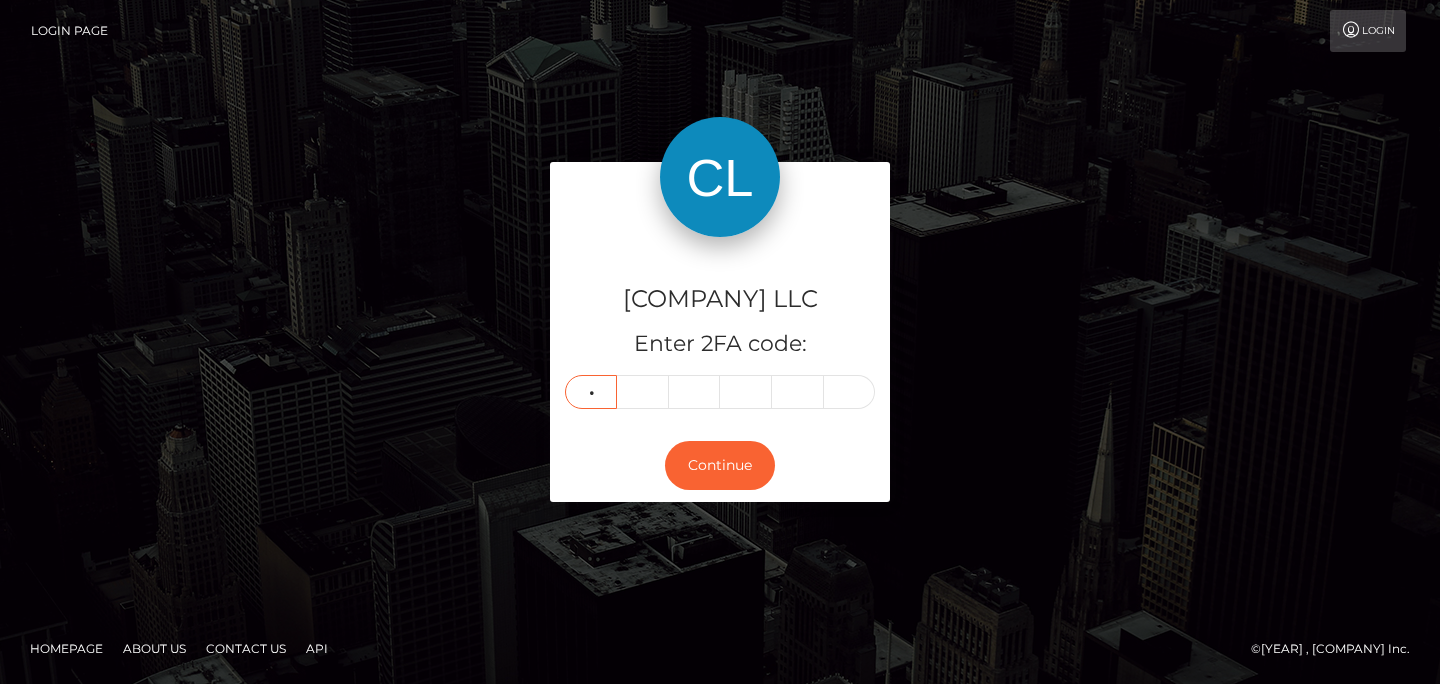 type on "0" 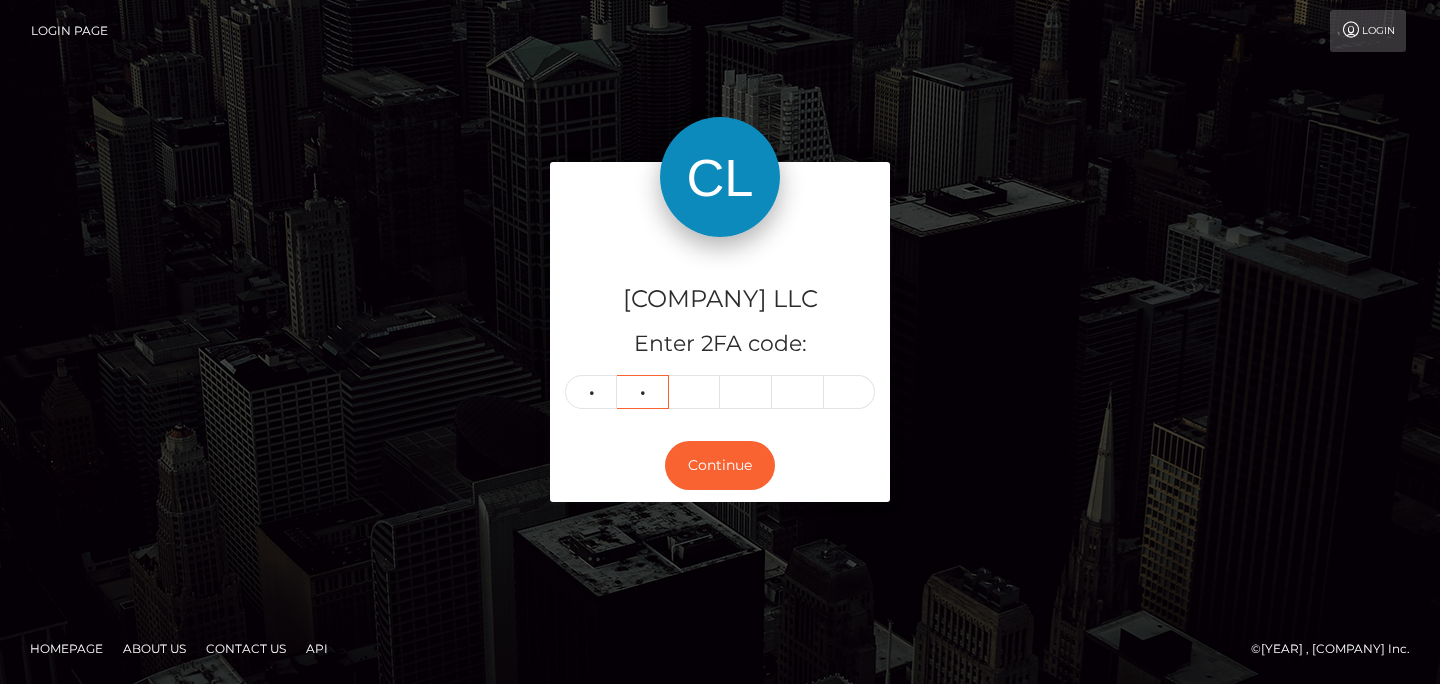 type on "2" 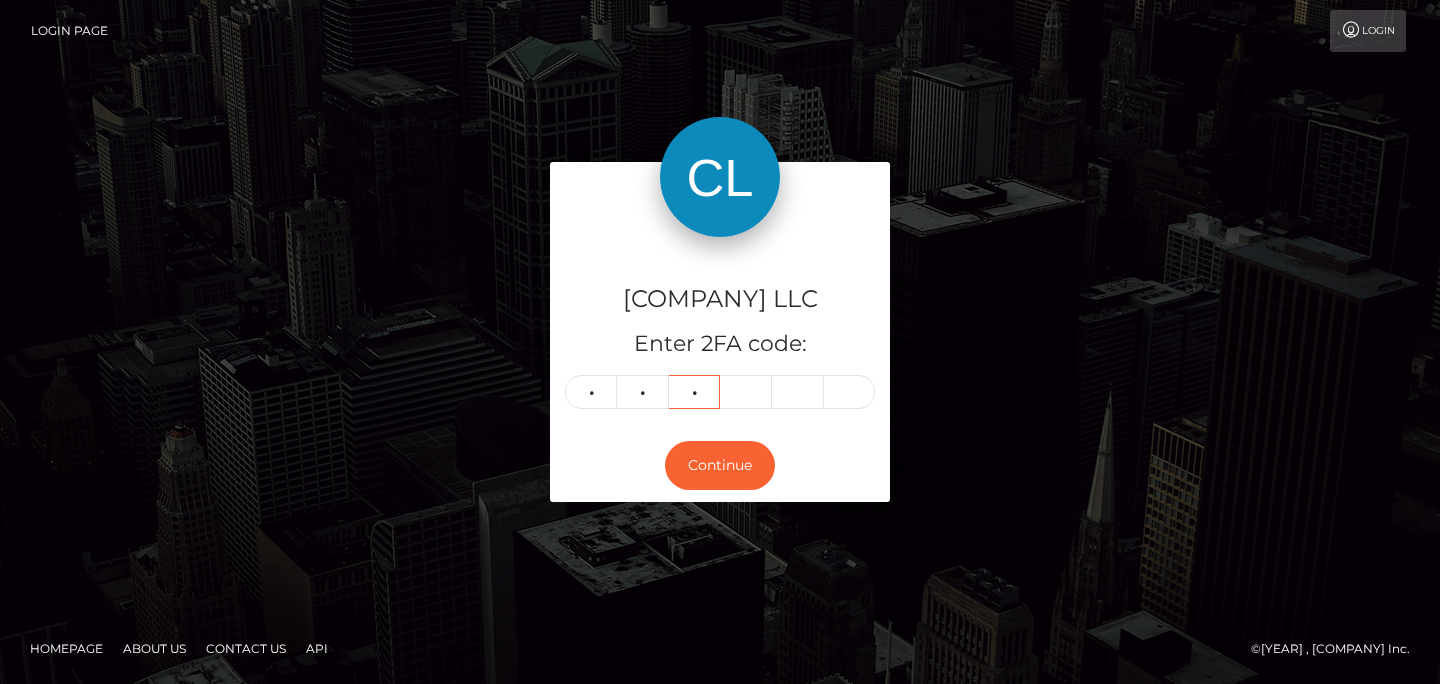 type on "8" 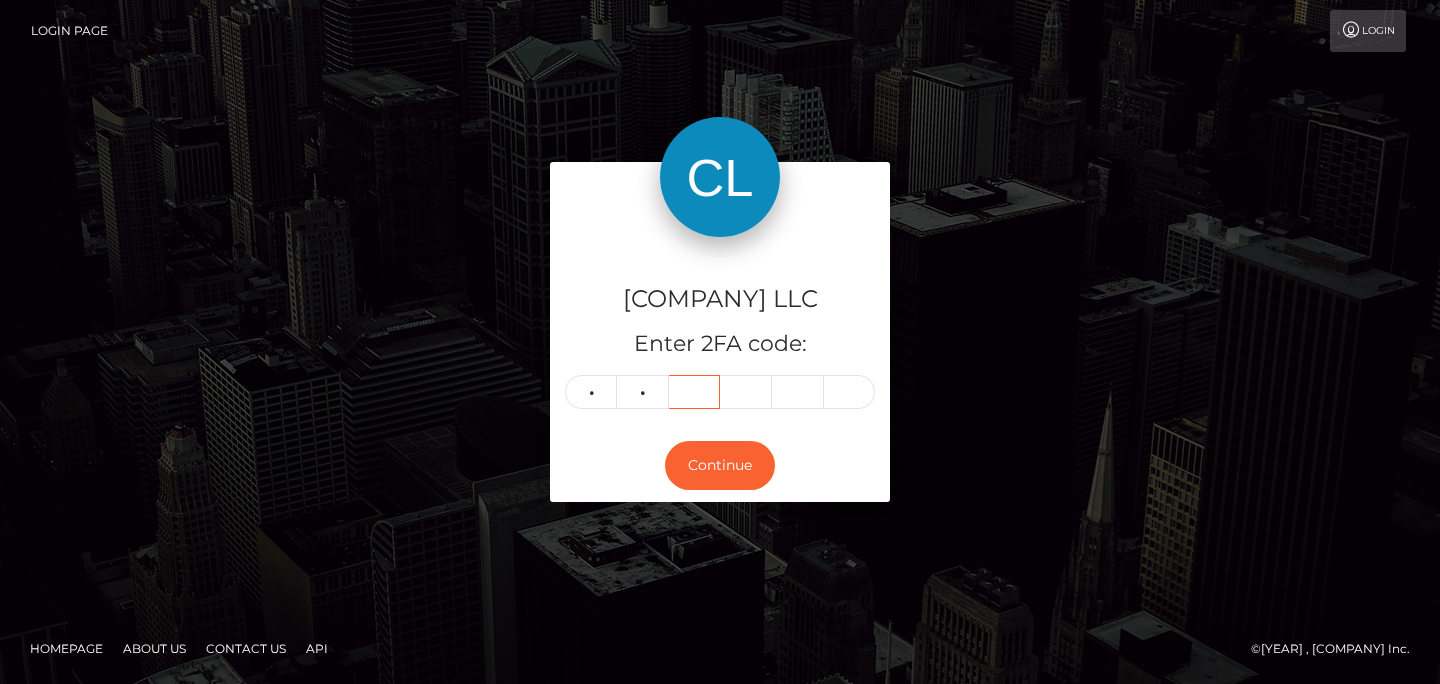 type 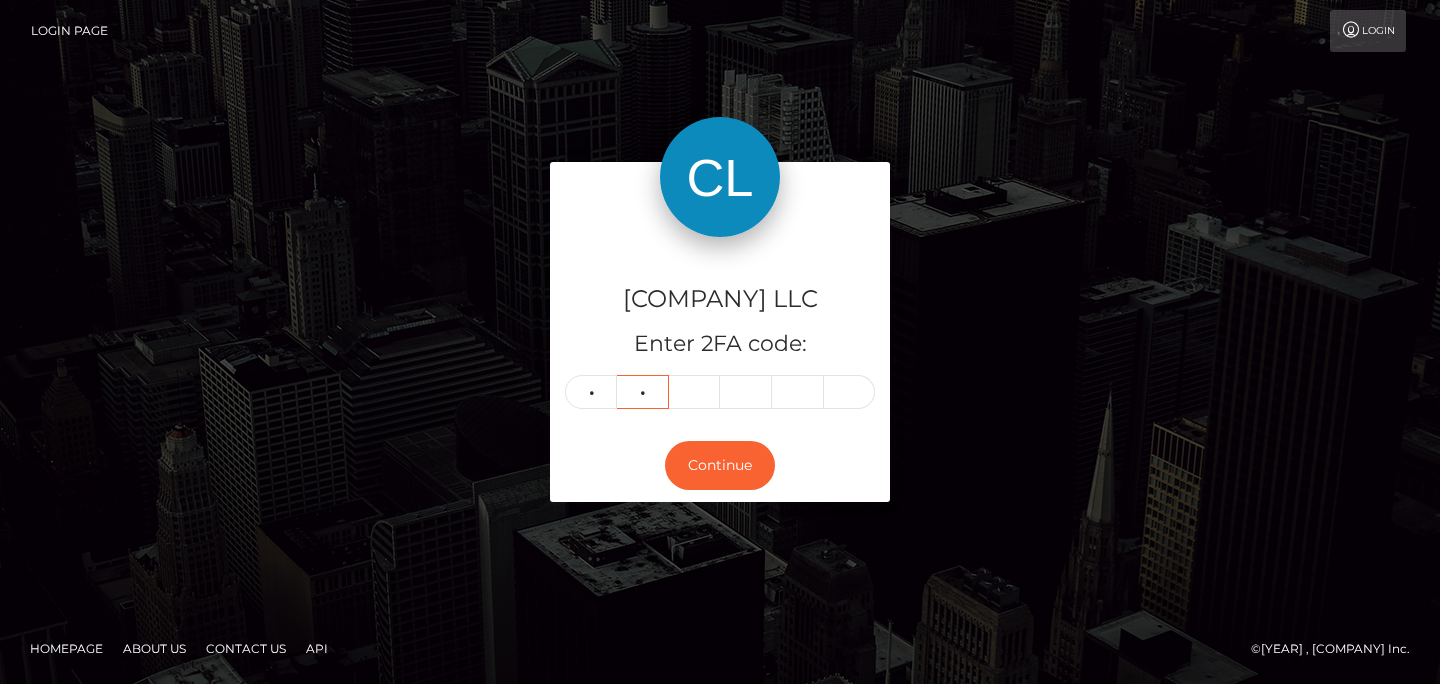type on "2" 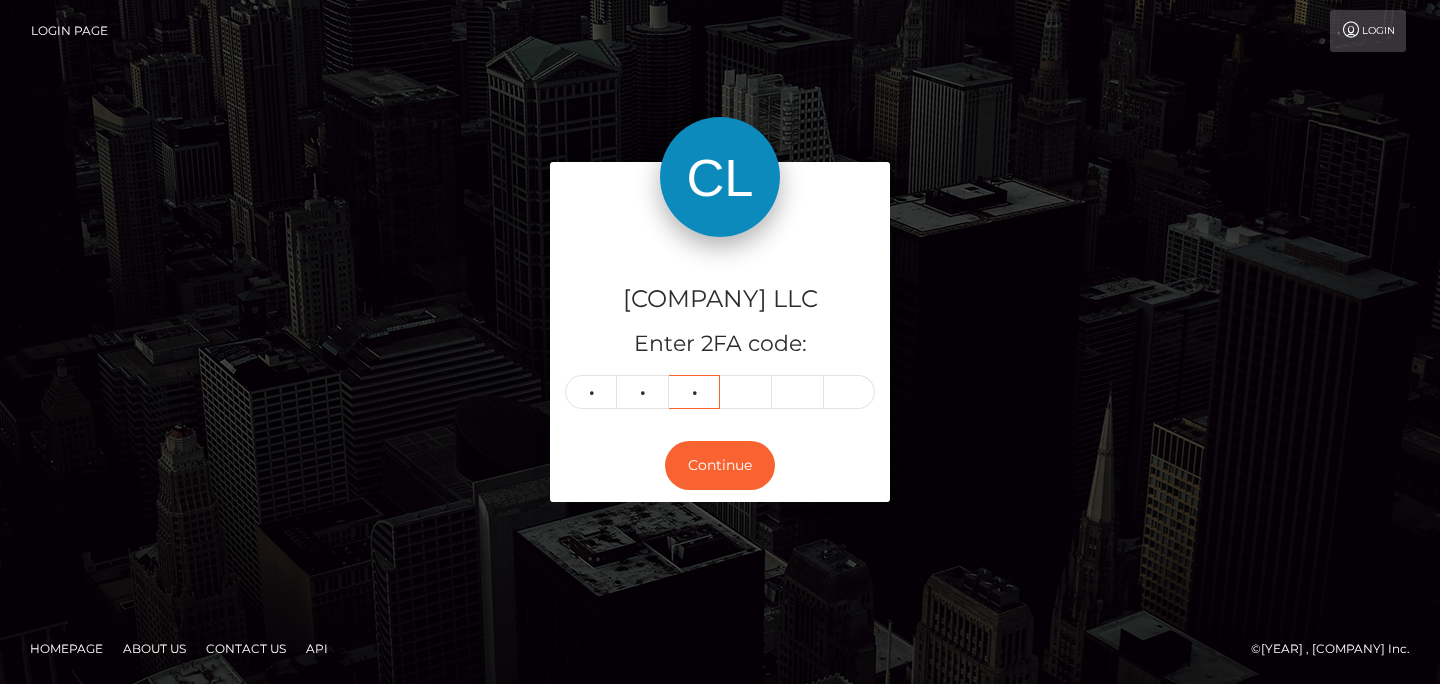 type on "8" 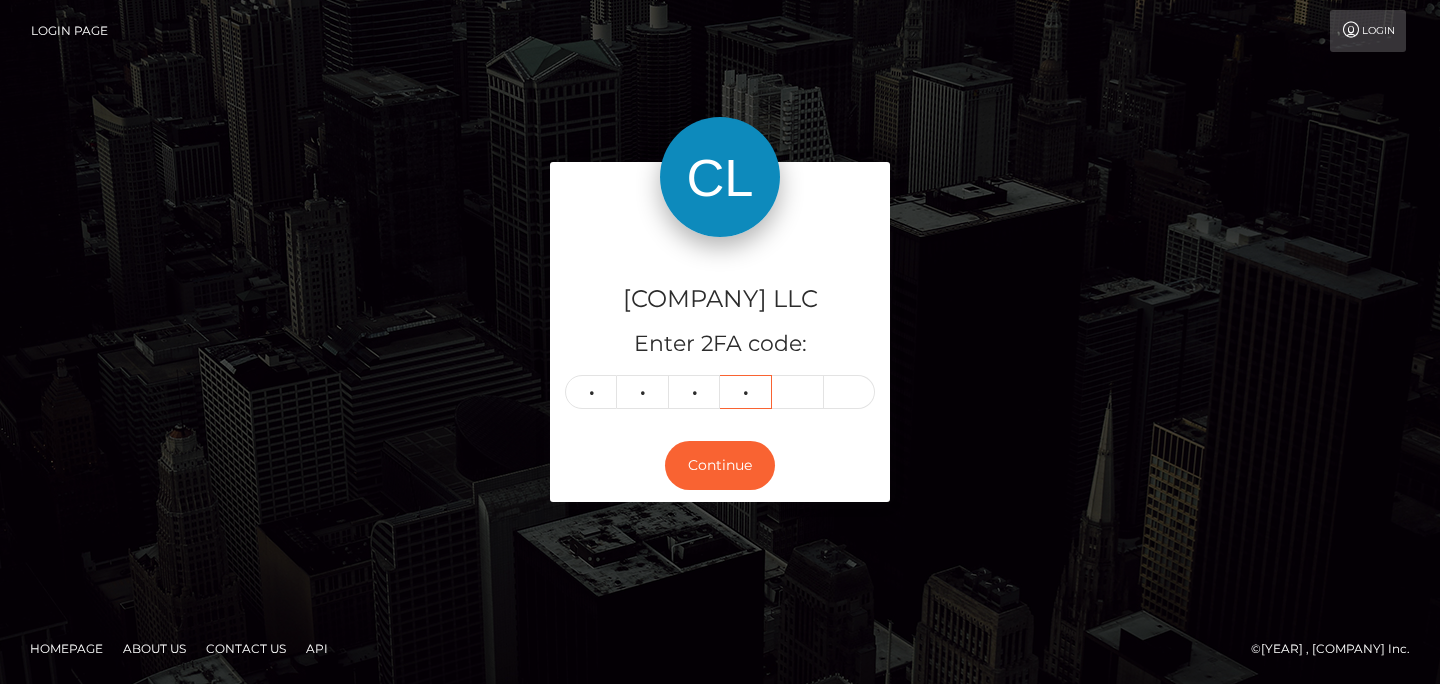 type on "6" 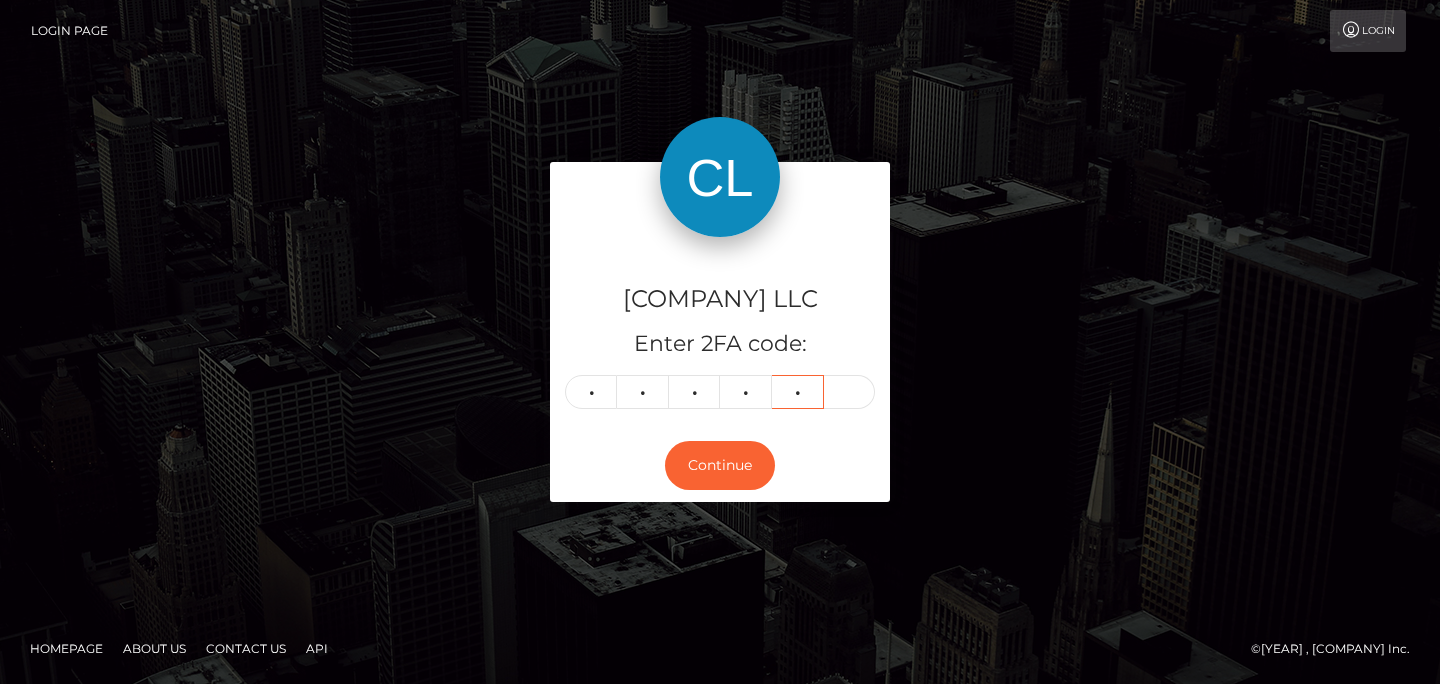 type on "2" 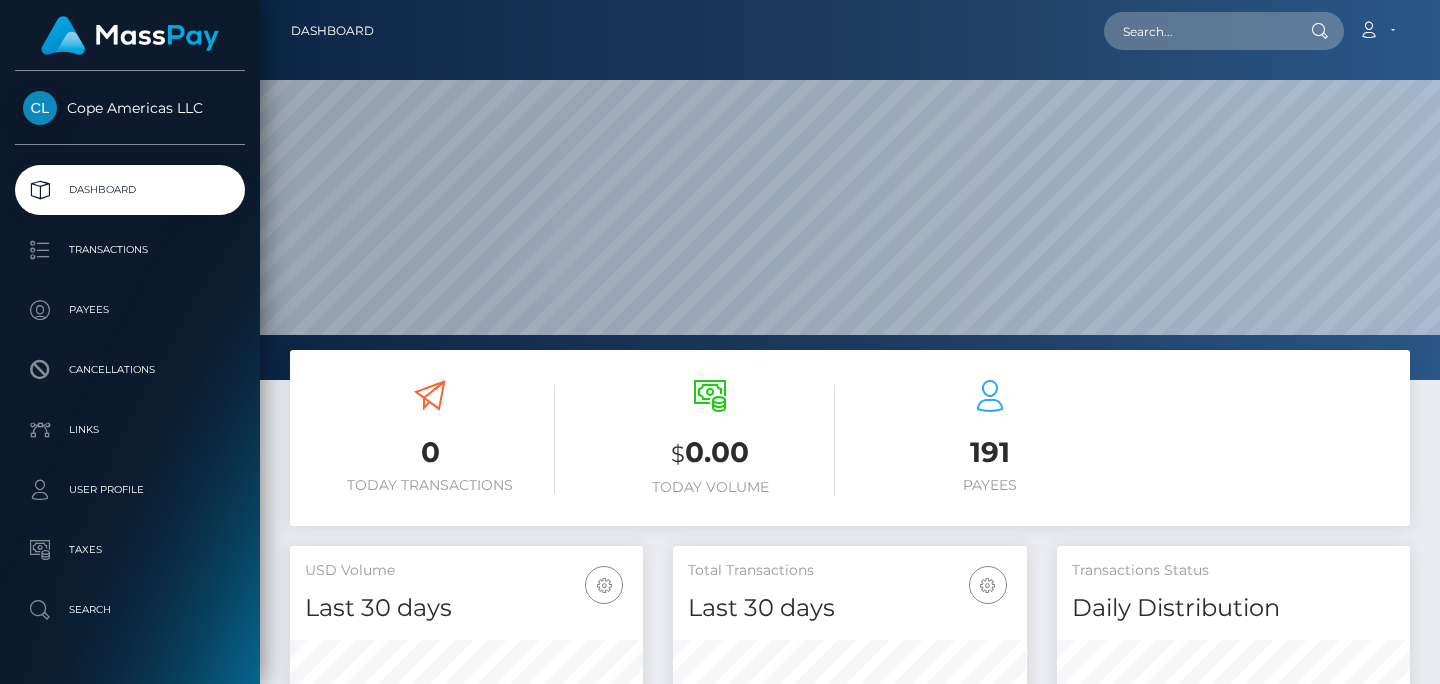 scroll, scrollTop: 0, scrollLeft: 0, axis: both 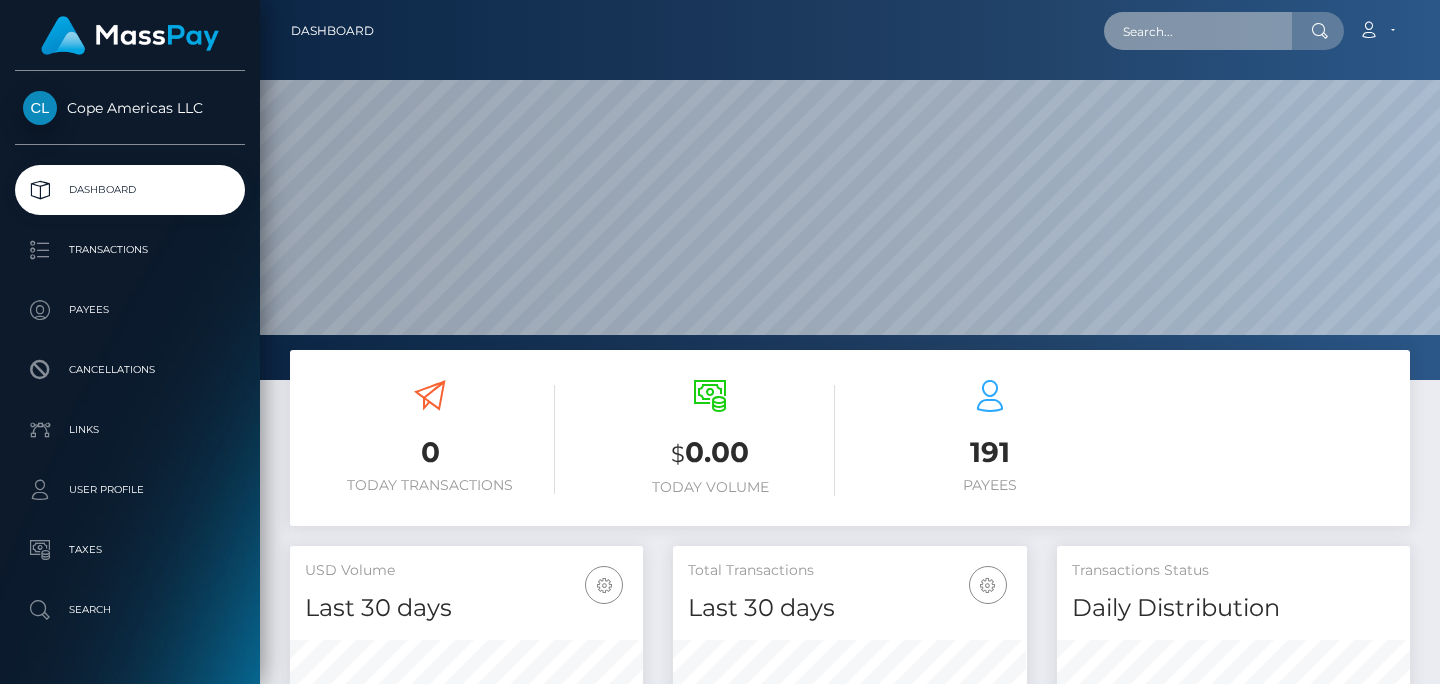 click at bounding box center [1198, 31] 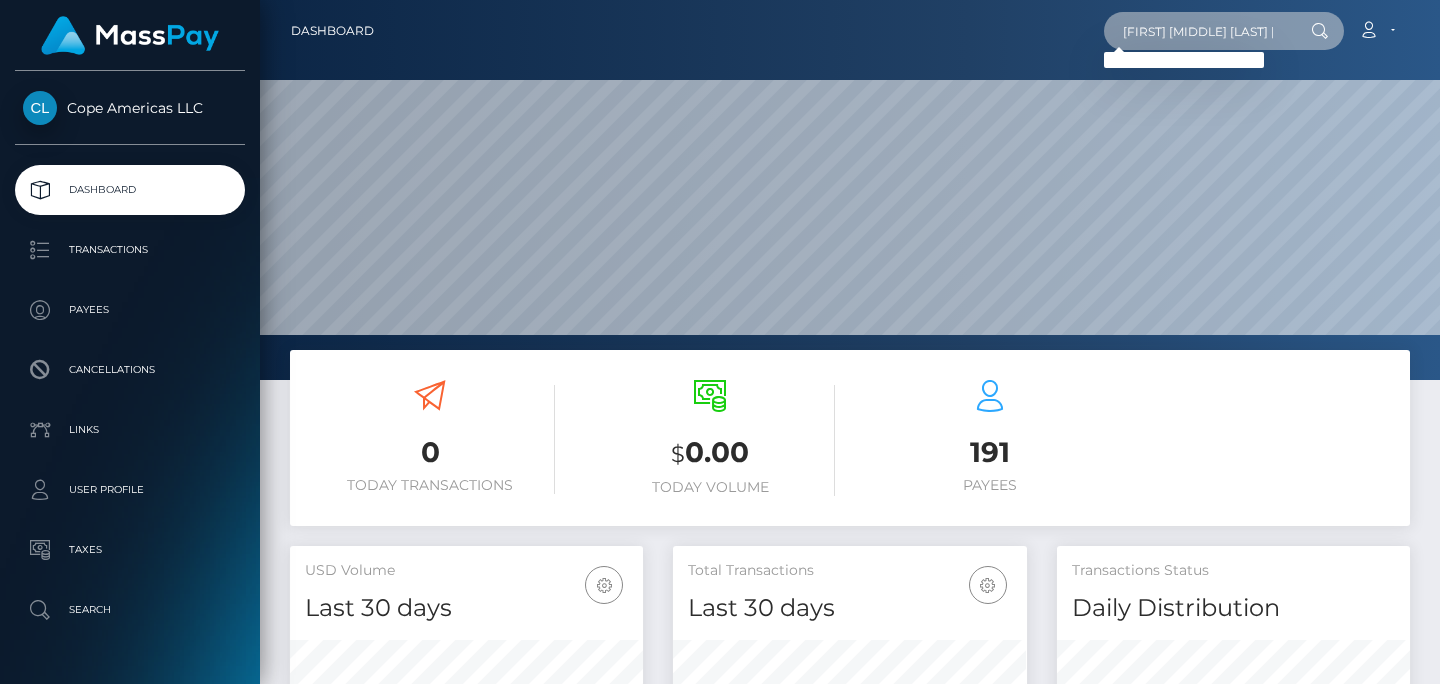 click on "luis alberto martinez jr" at bounding box center [1198, 31] 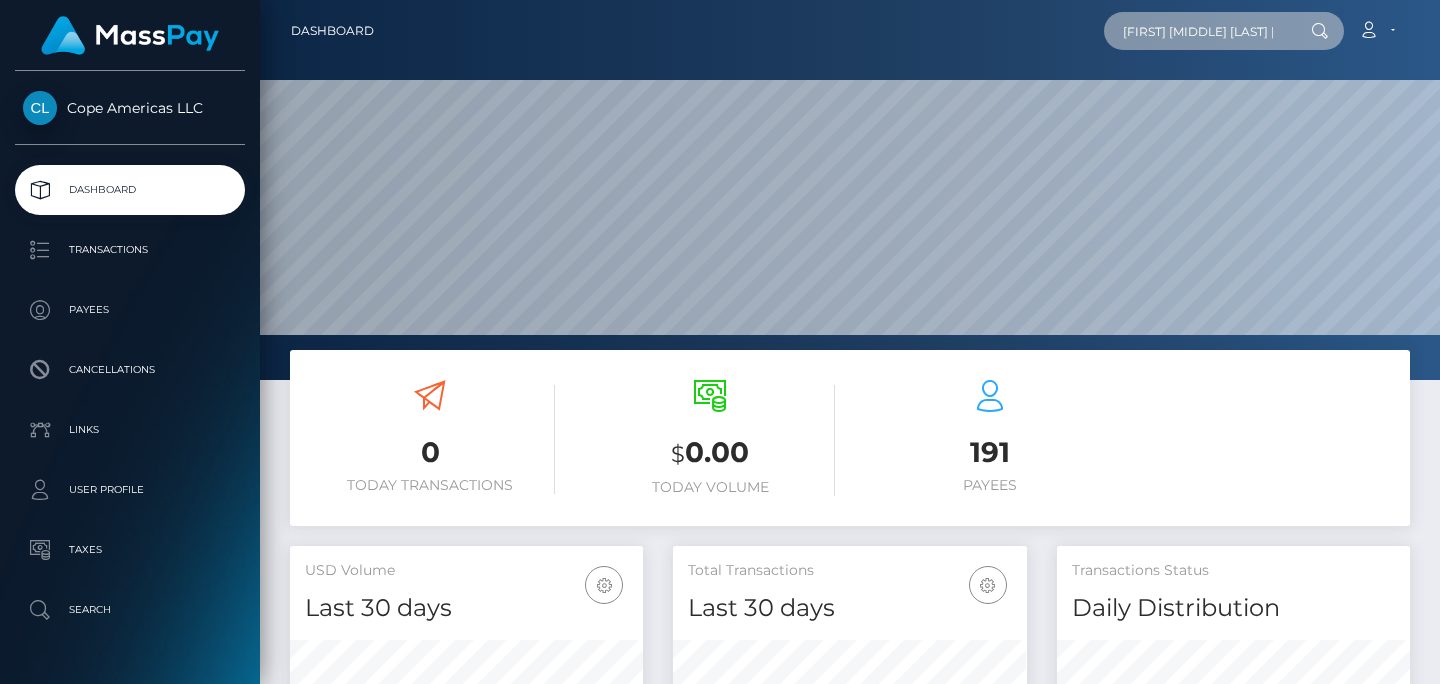 click on "luis alberto martinez jr" at bounding box center [1198, 31] 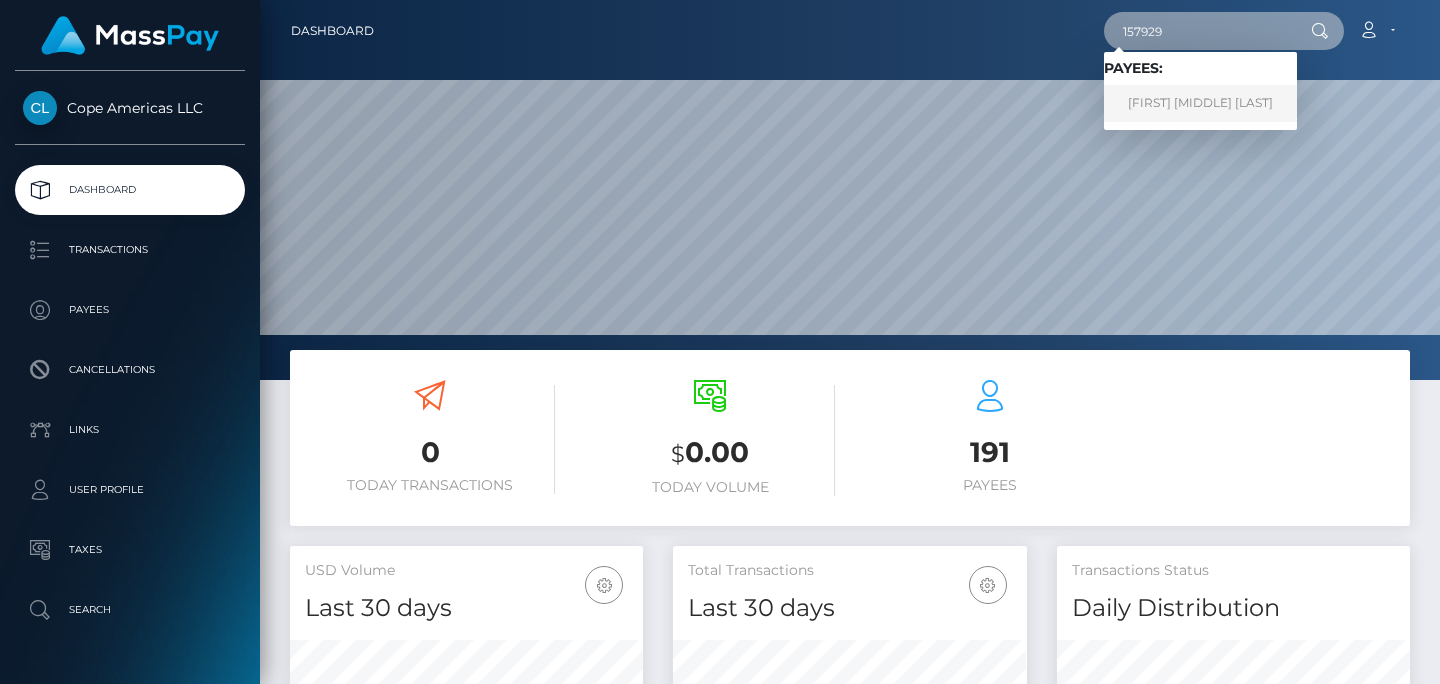 type on "157929" 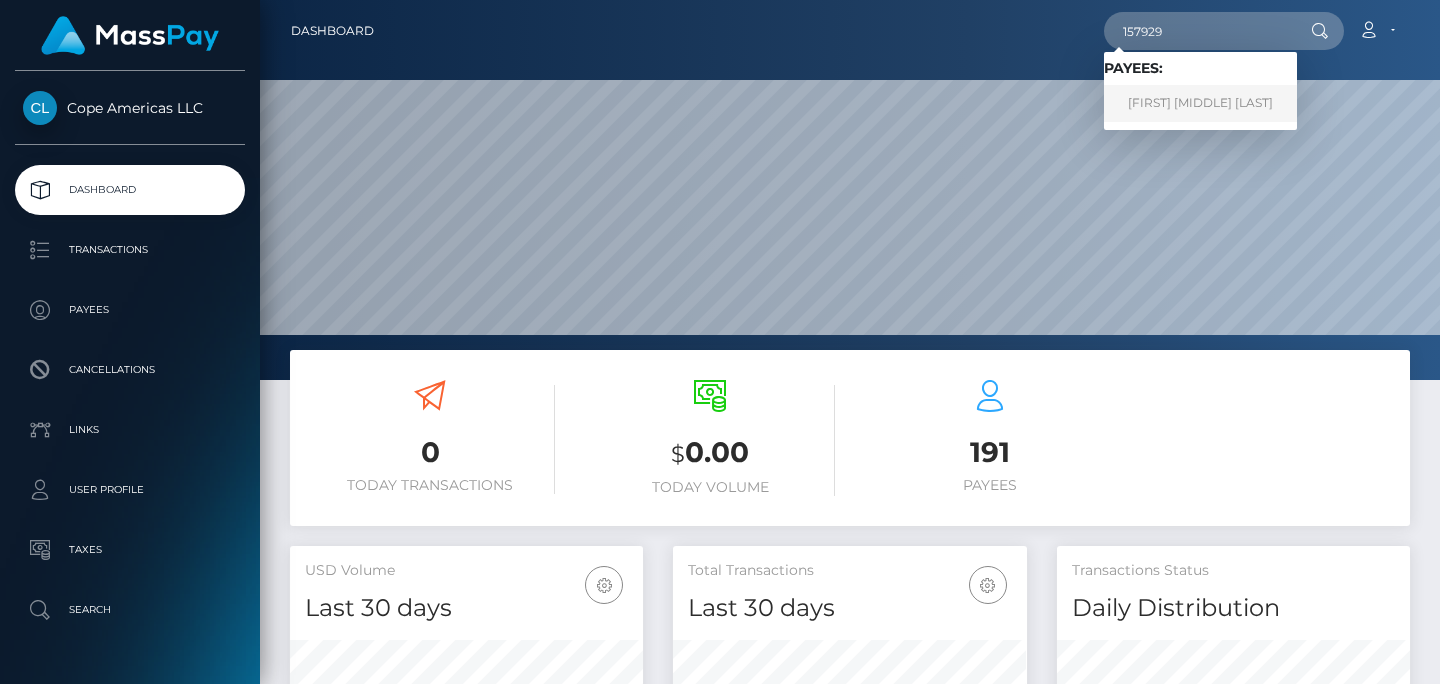 click on "Luis Alberto Martinez" at bounding box center [1200, 103] 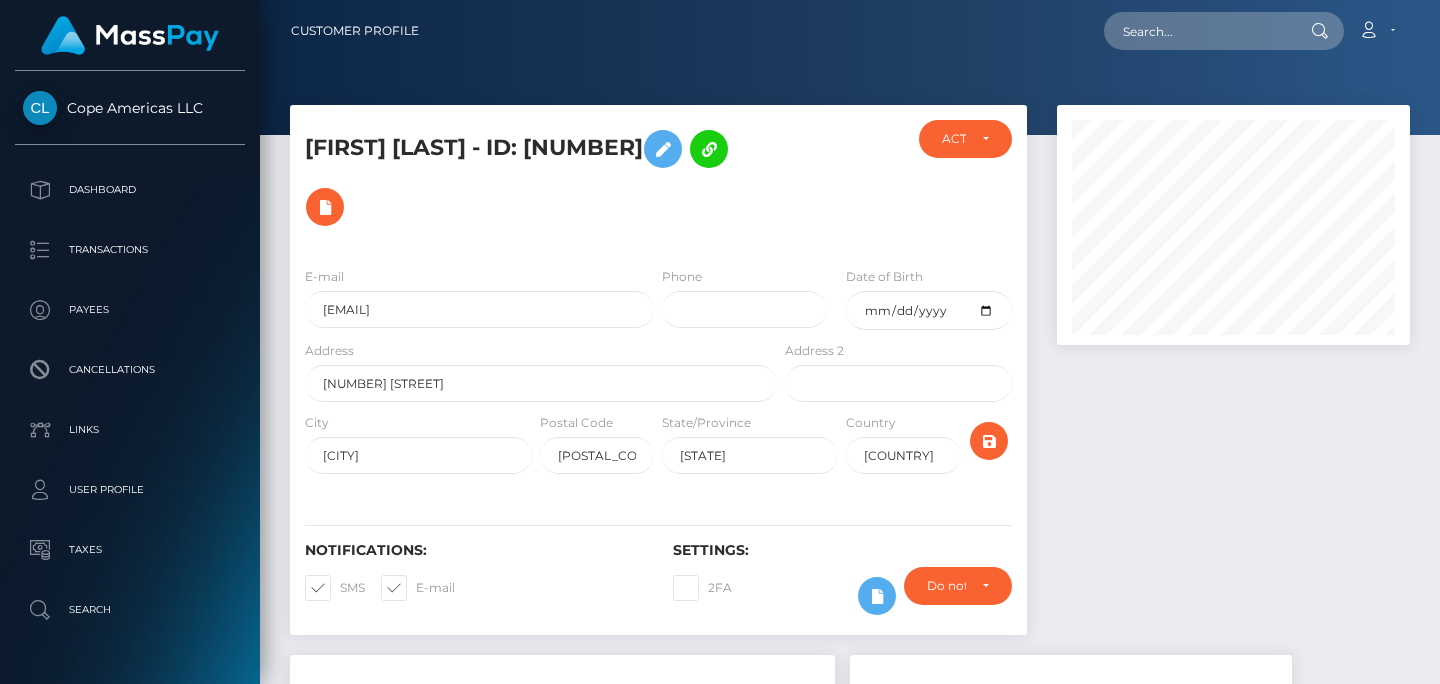 scroll, scrollTop: 1178, scrollLeft: 0, axis: vertical 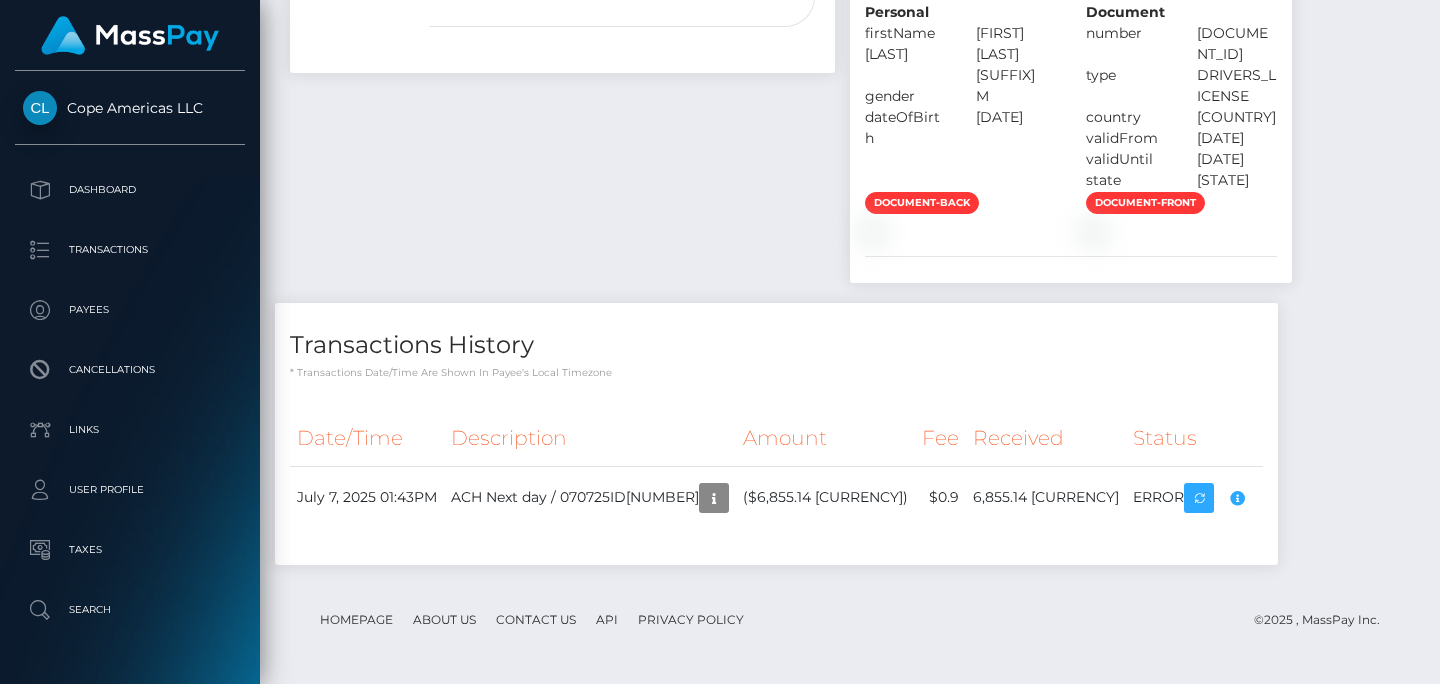 click on "Date/Time
Description
Amount
Fee
Received
Status" at bounding box center [1071, 102] 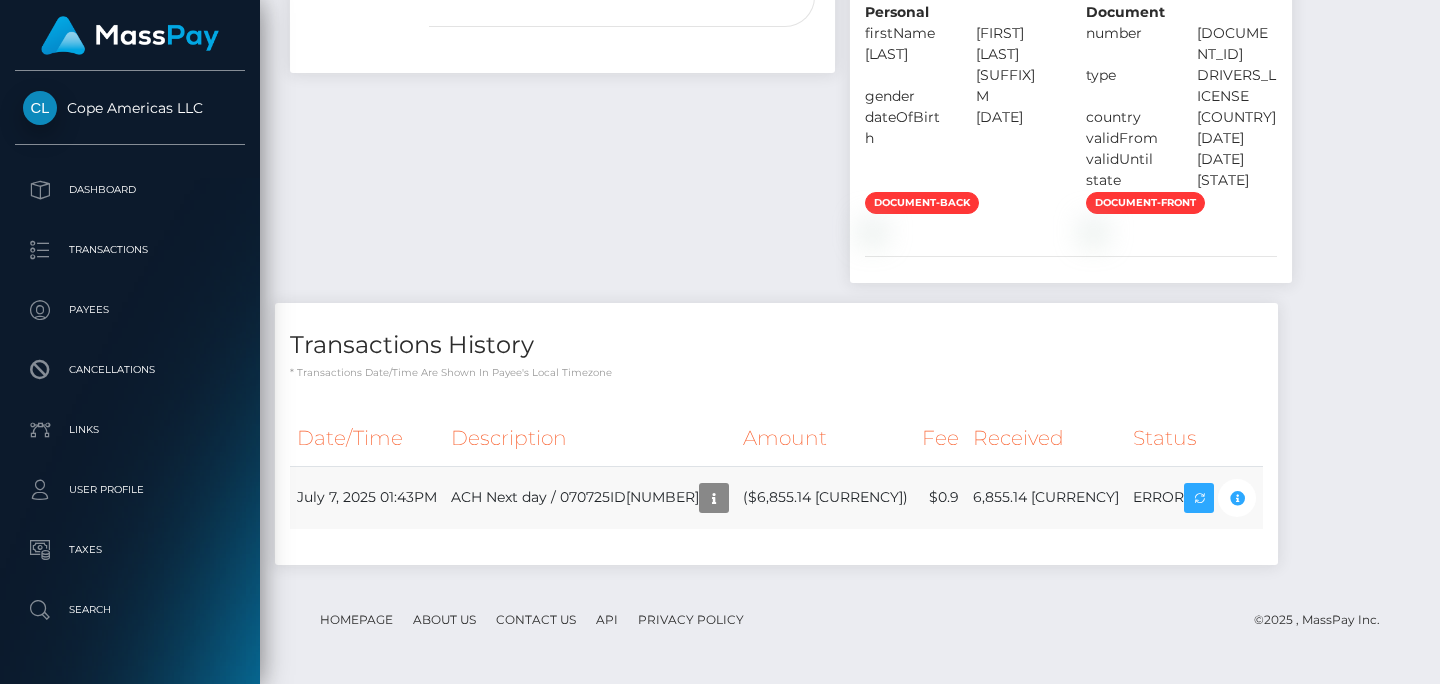 click on "ERROR" at bounding box center [1194, 497] 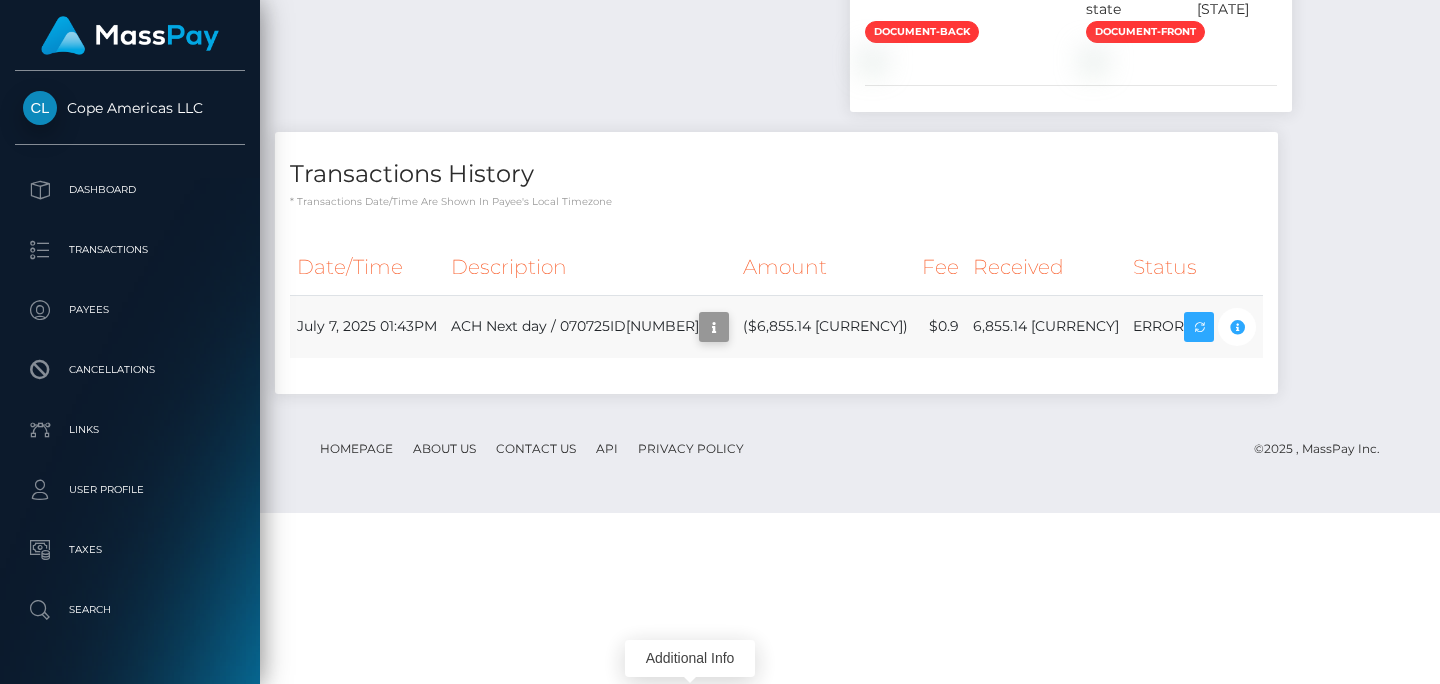 click at bounding box center (714, 327) 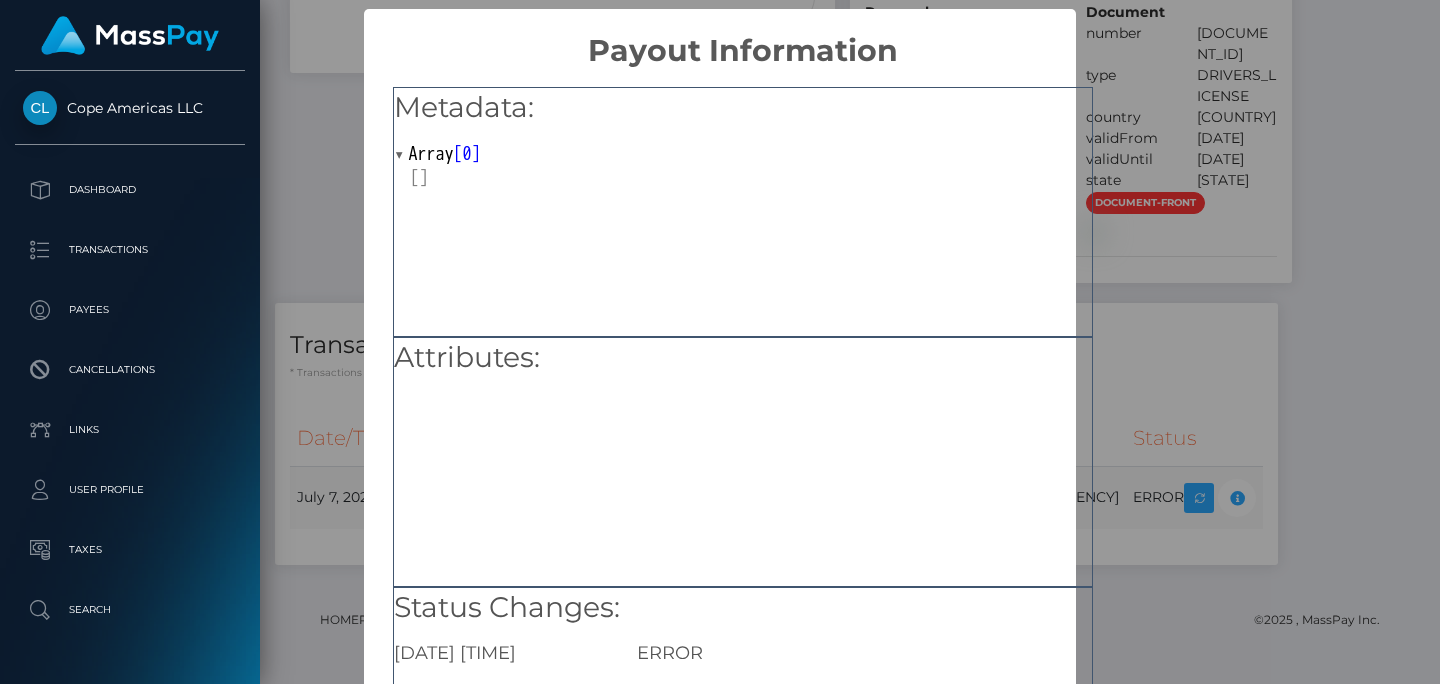 scroll, scrollTop: 267, scrollLeft: 0, axis: vertical 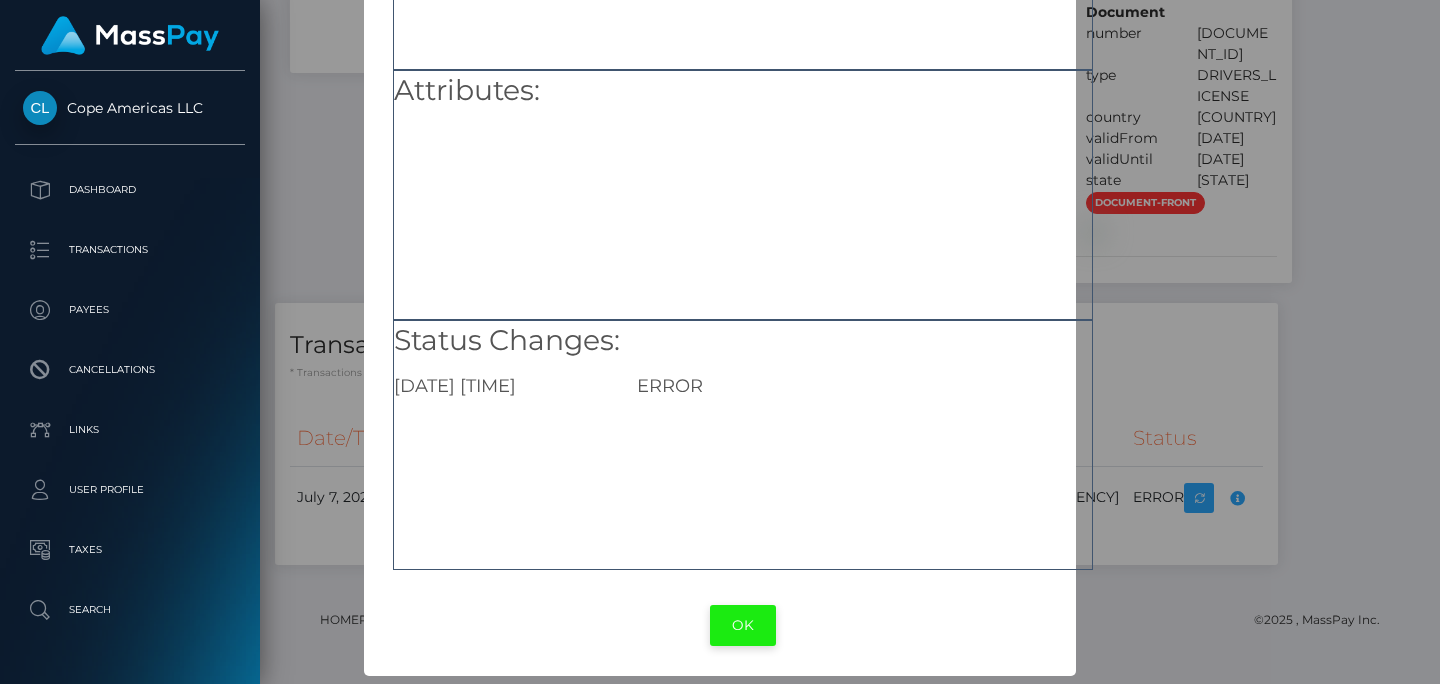 click on "OK" at bounding box center (743, 625) 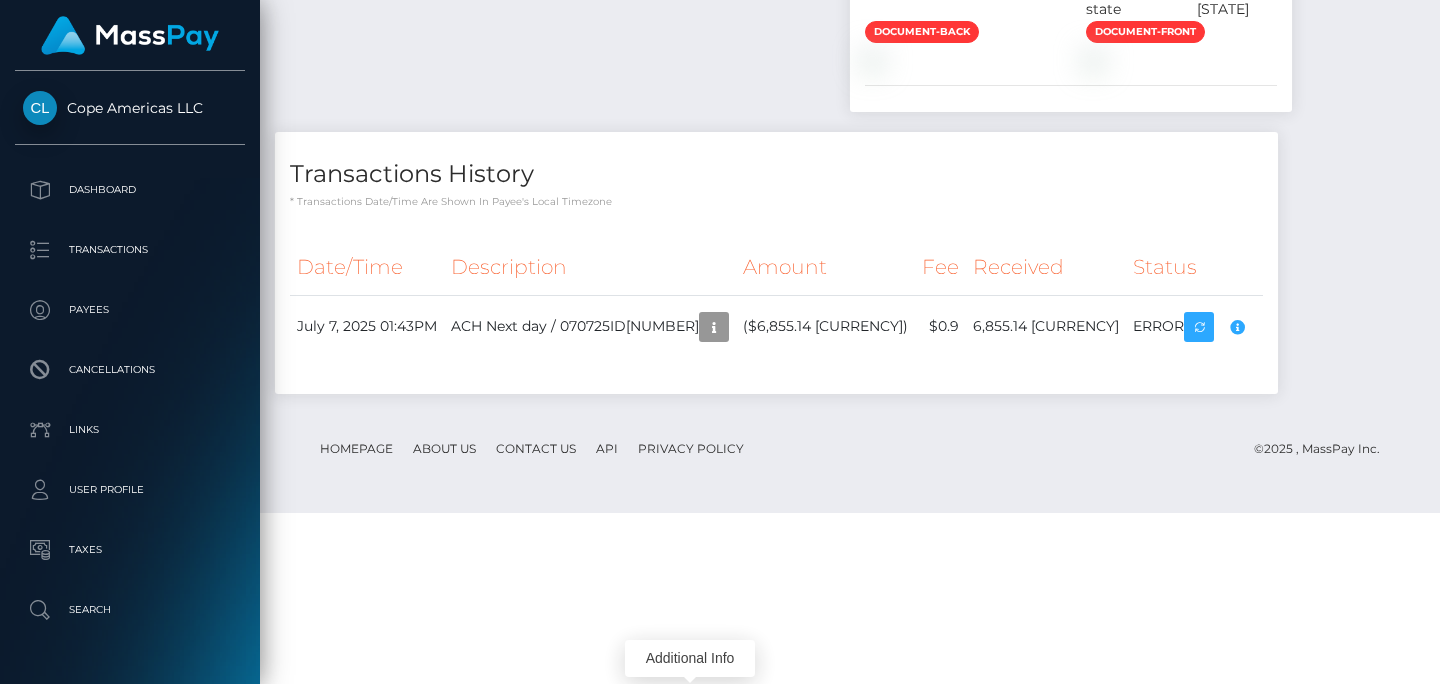 type 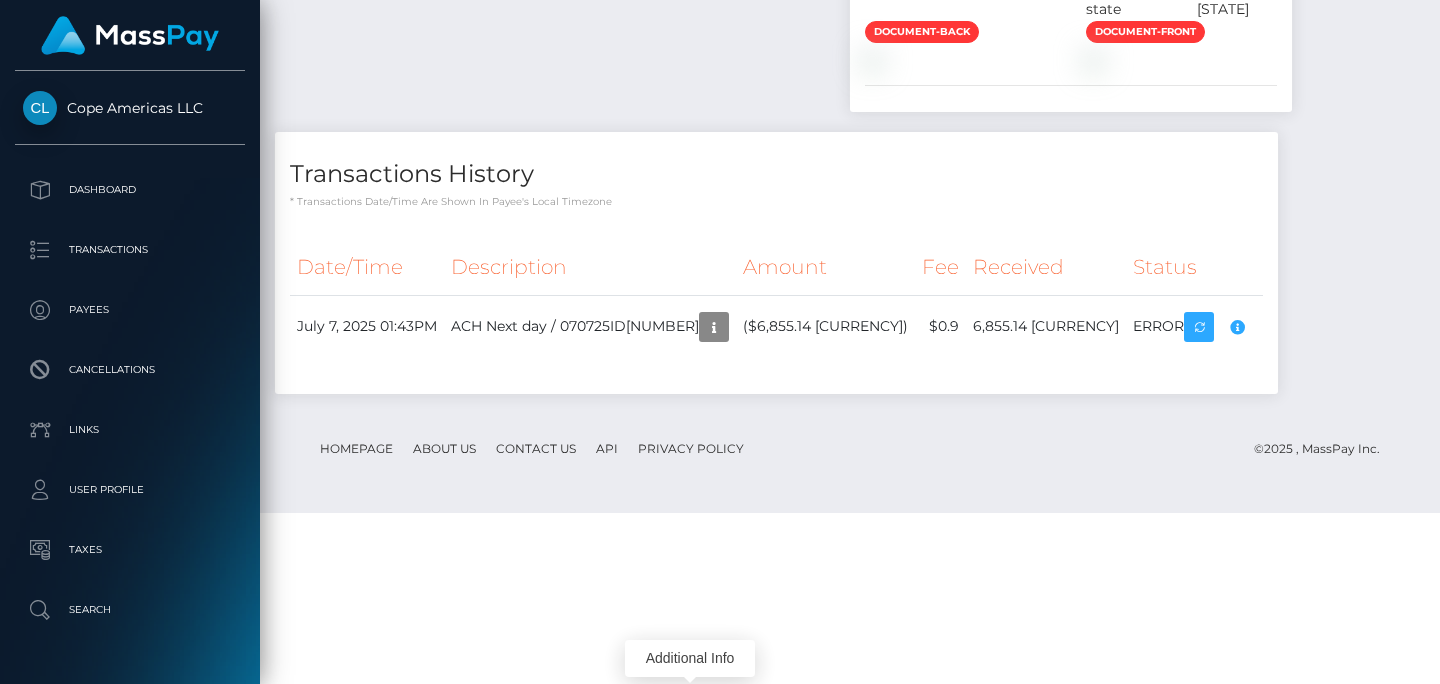 click on "Date/Time
Description
Amount
Fee
Received
Status" at bounding box center [776, 311] 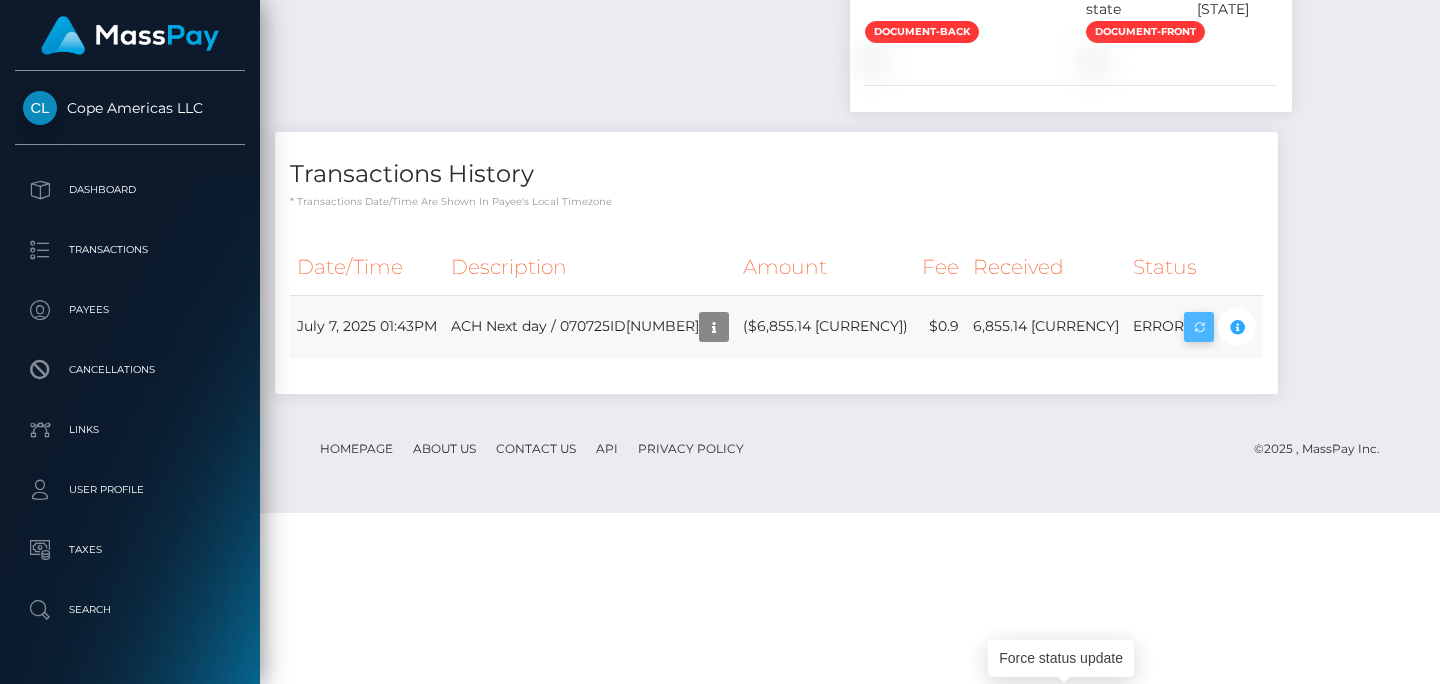 click at bounding box center [1199, 327] 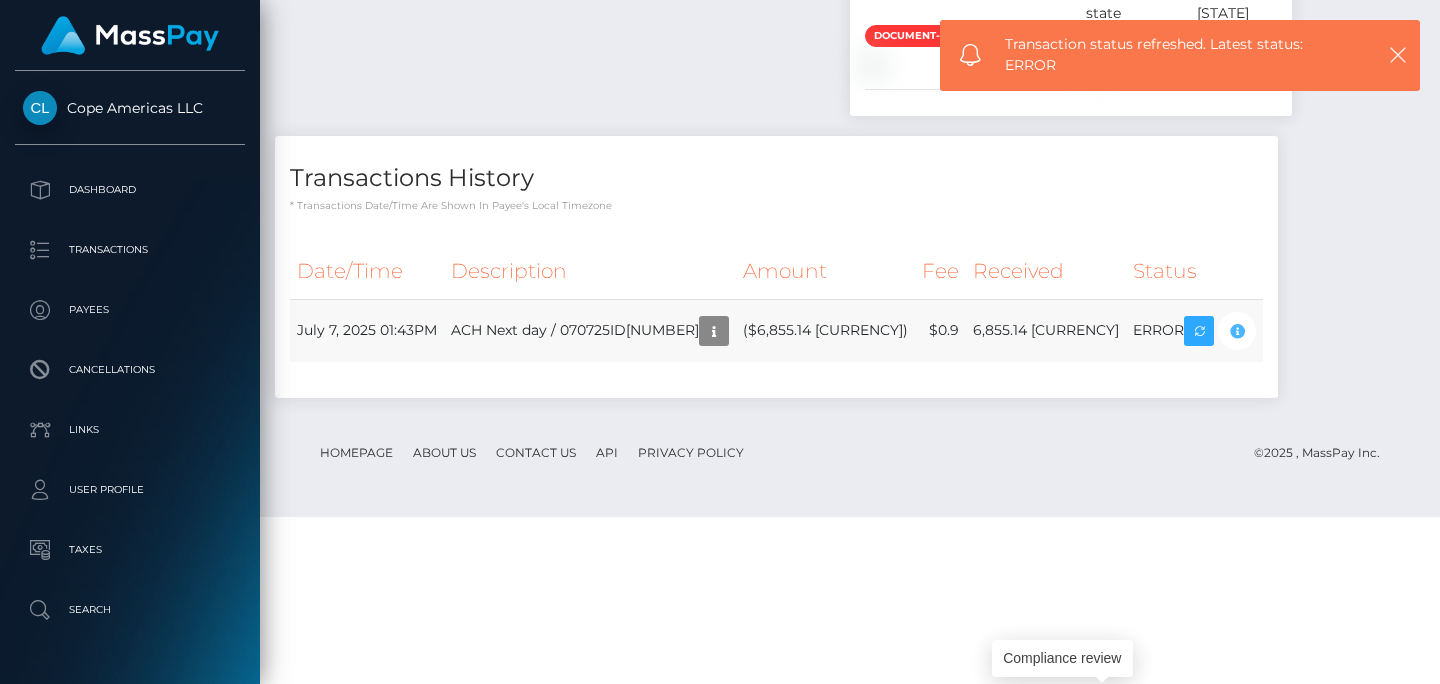 click at bounding box center (1237, 331) 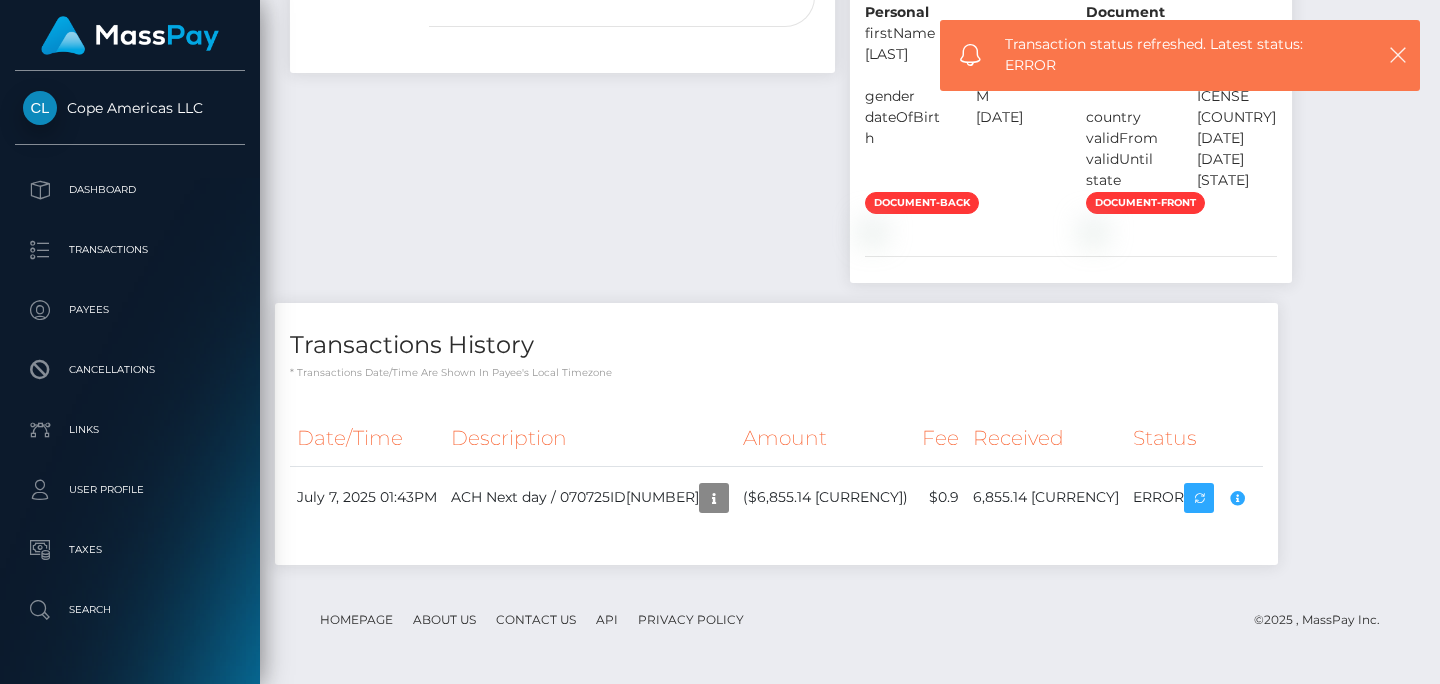 click on "Notes
Note Type
Compliance
Clear Compliance
General
Note Type" at bounding box center (850, 217) 